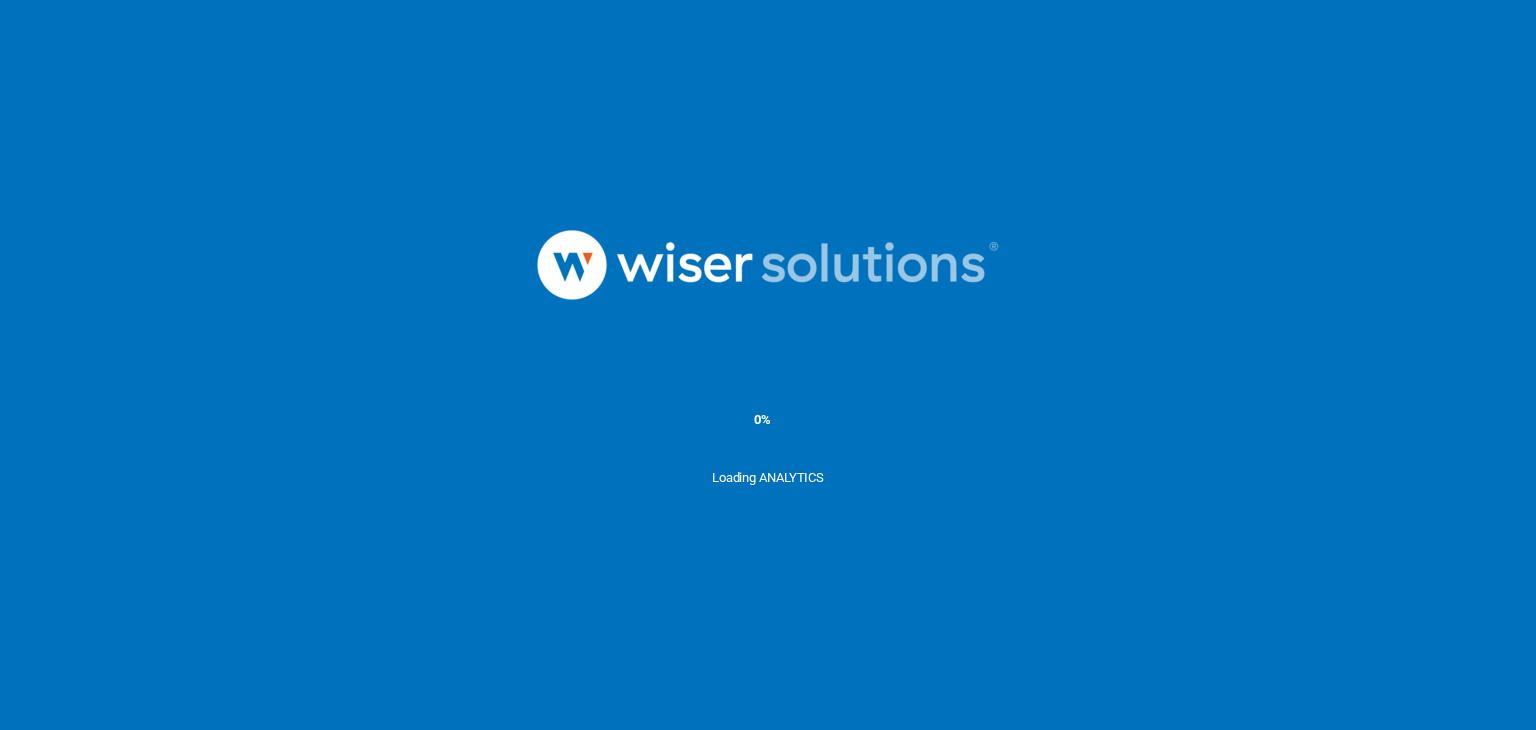 scroll, scrollTop: 0, scrollLeft: 0, axis: both 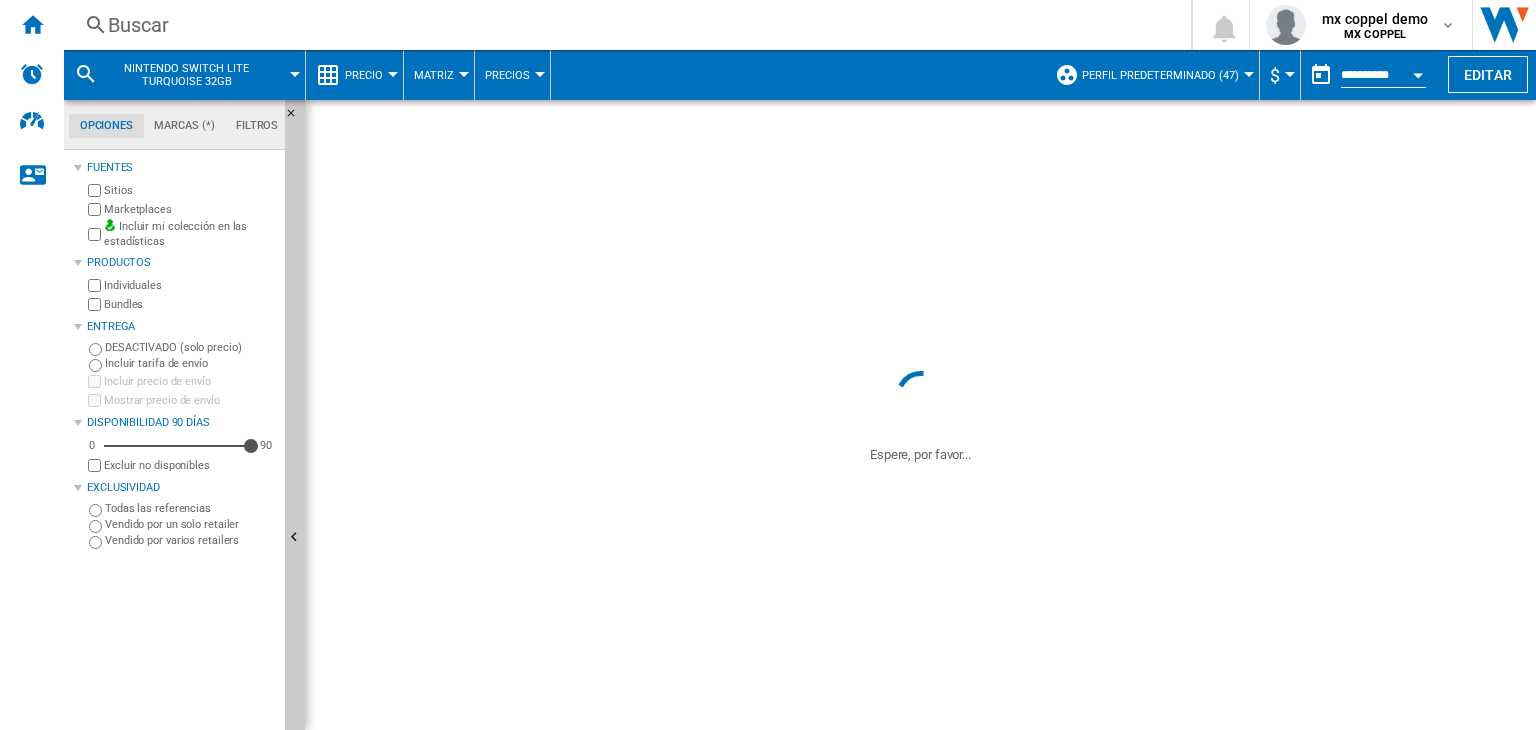 click on "Buscar" at bounding box center (623, 25) 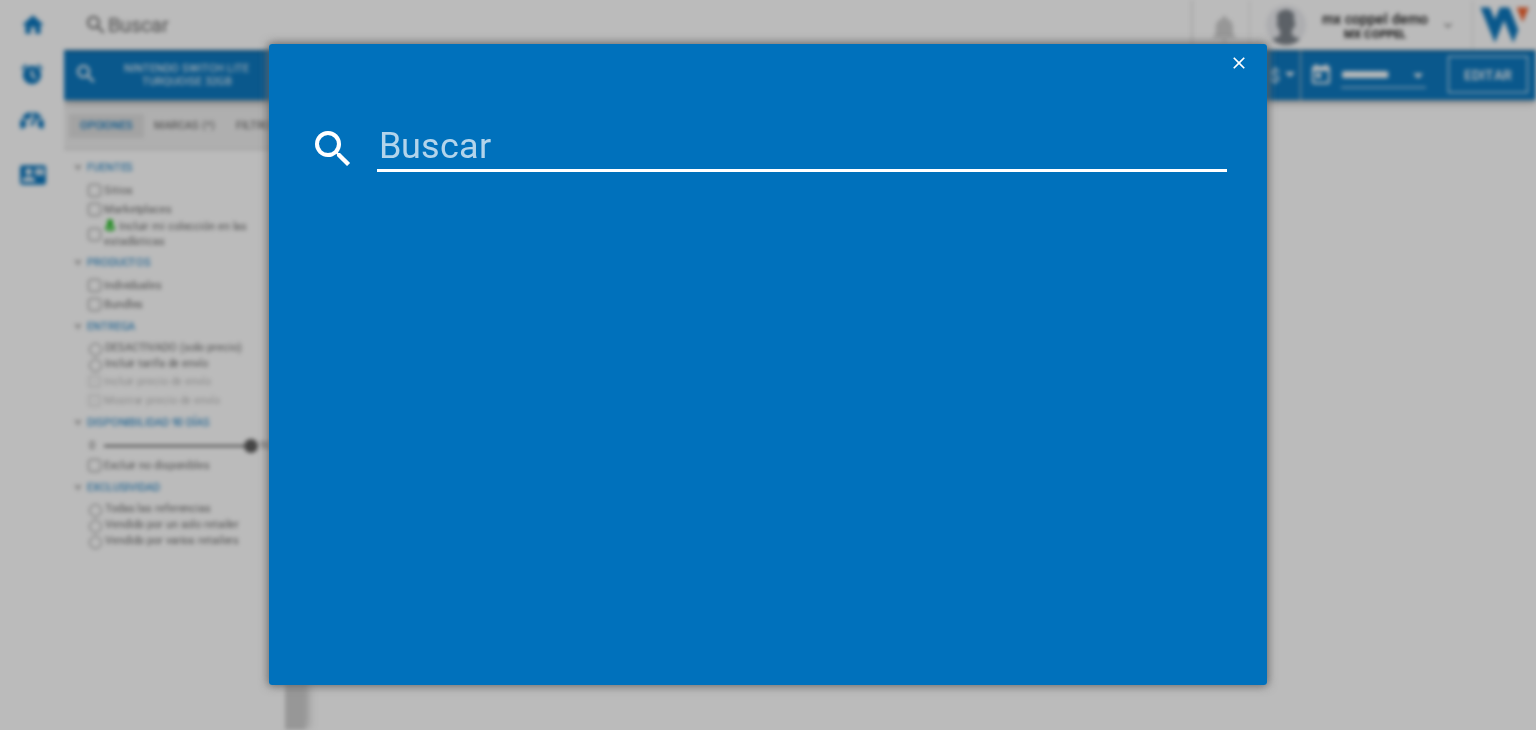click at bounding box center [802, 148] 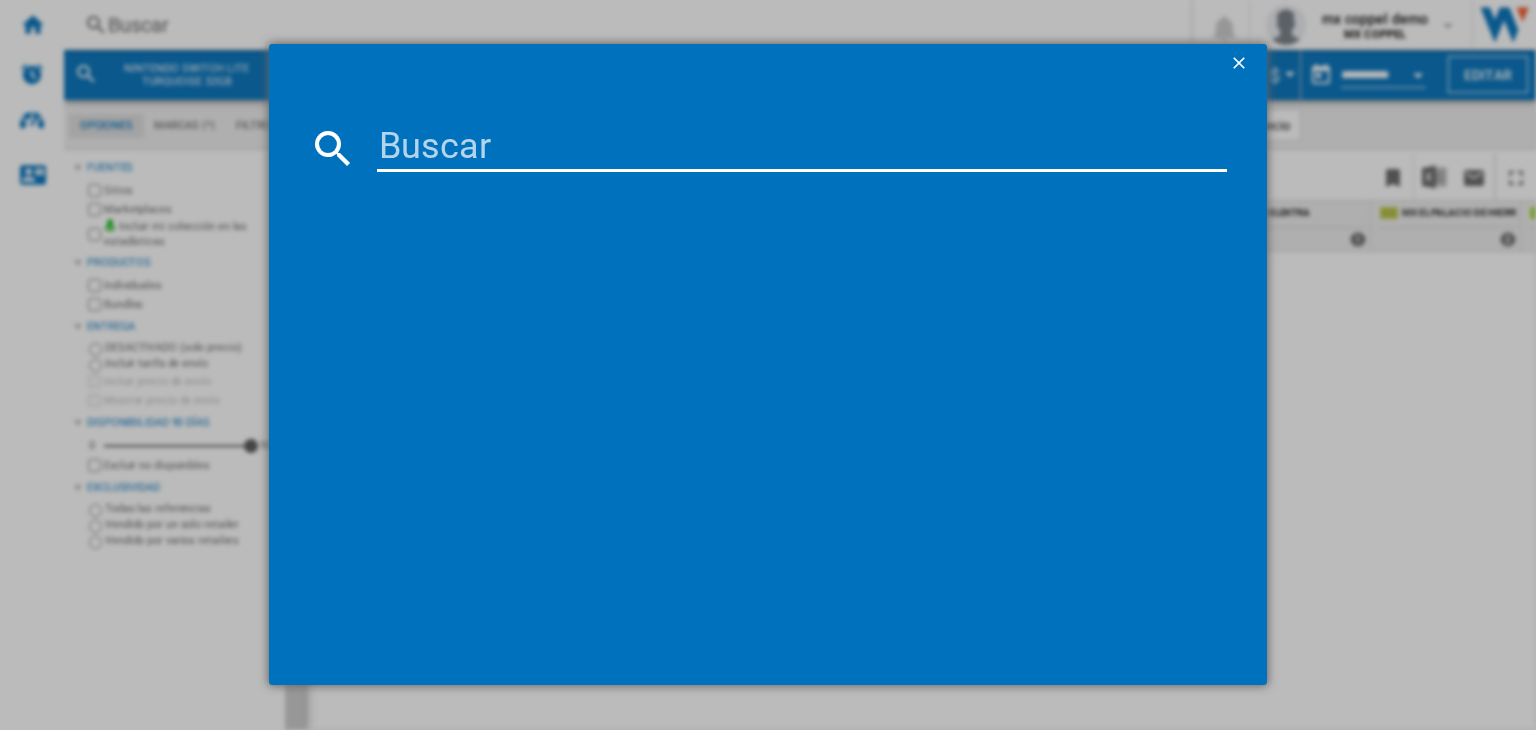 paste on "NINTENDO SWITCH LITE TURQUOISE 32GB" 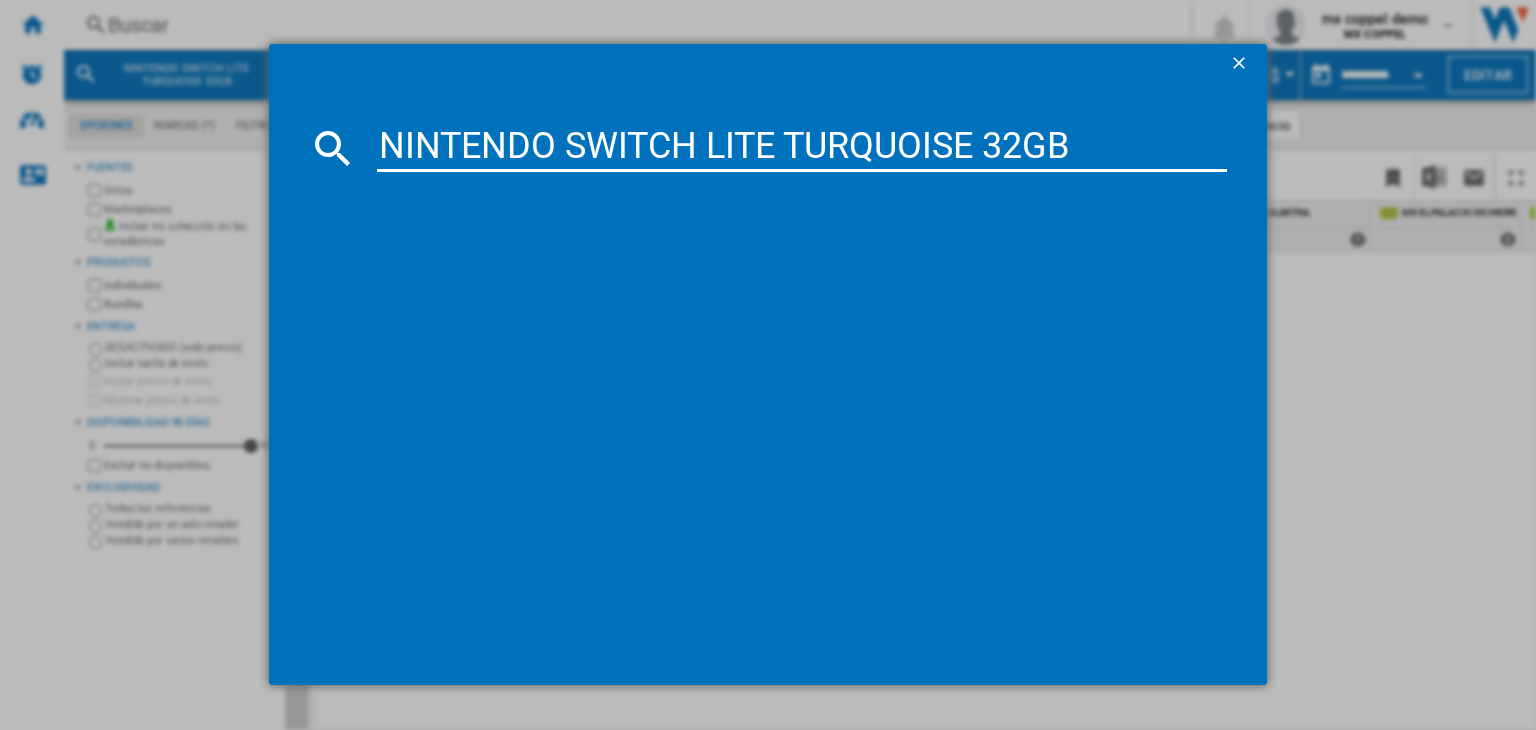 type on "NINTENDO SWITCH LITE TURQUOISE 32GB" 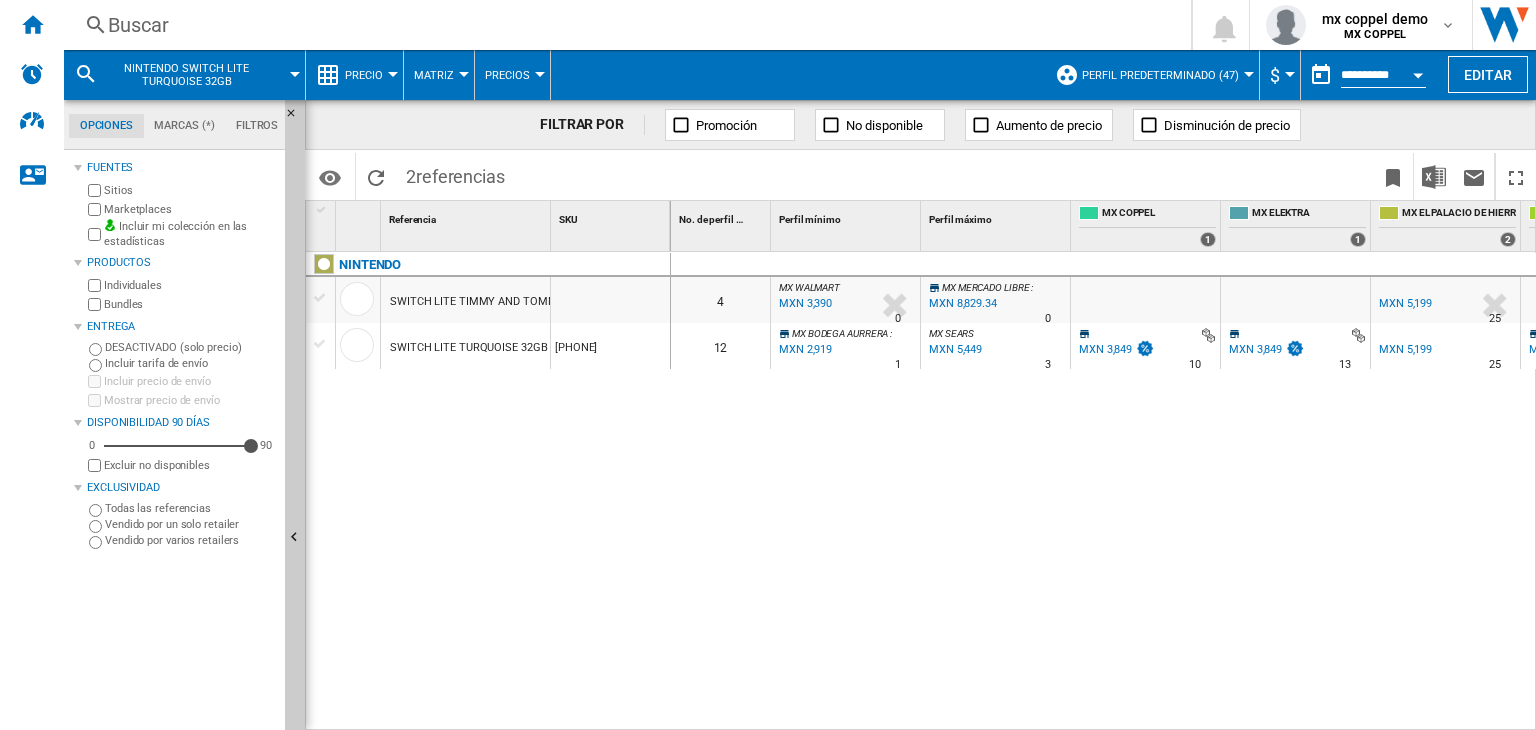 drag, startPoint x: 550, startPoint y: 220, endPoint x: 647, endPoint y: 218, distance: 97.020615 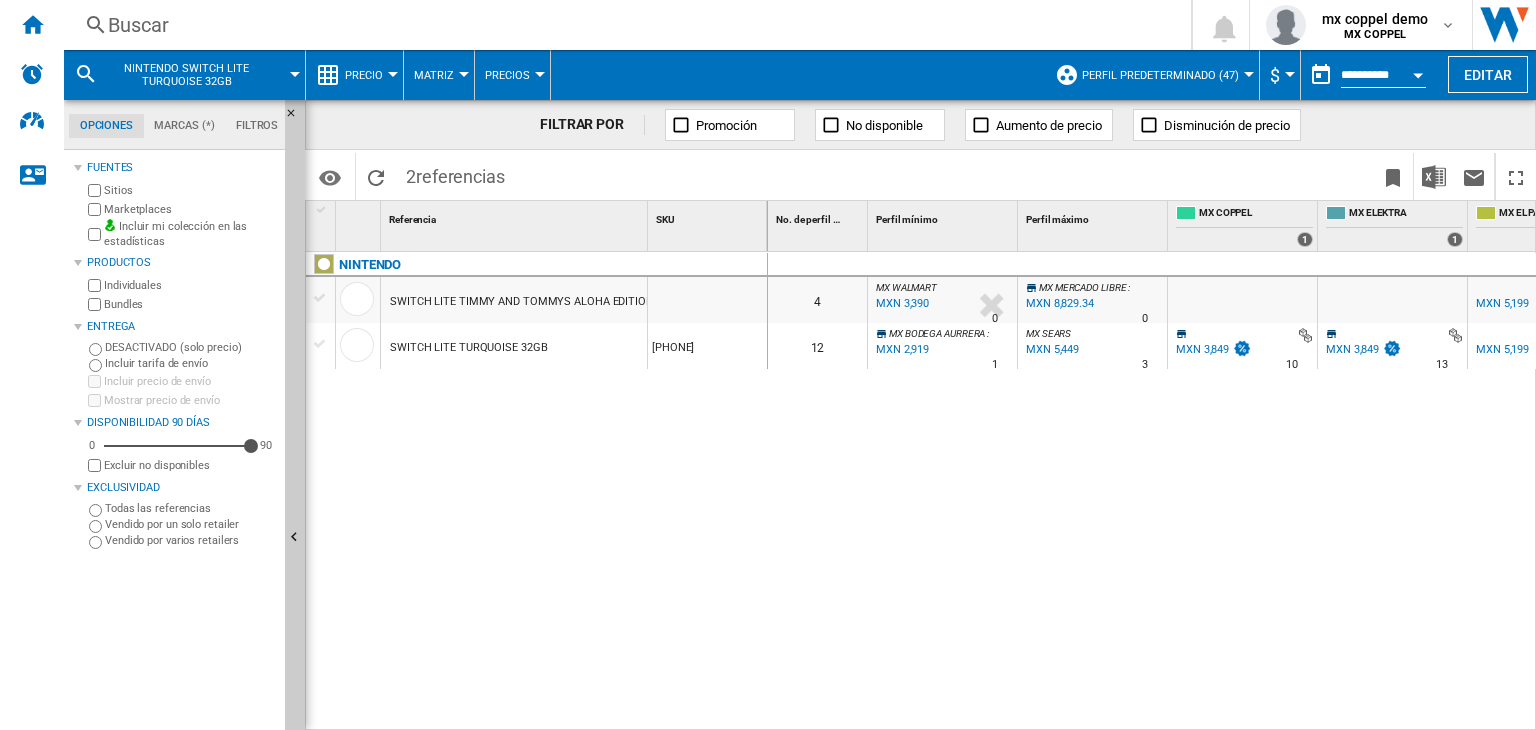 click on "SWITCH LITE TURQUOISE 32GB" at bounding box center (468, 348) 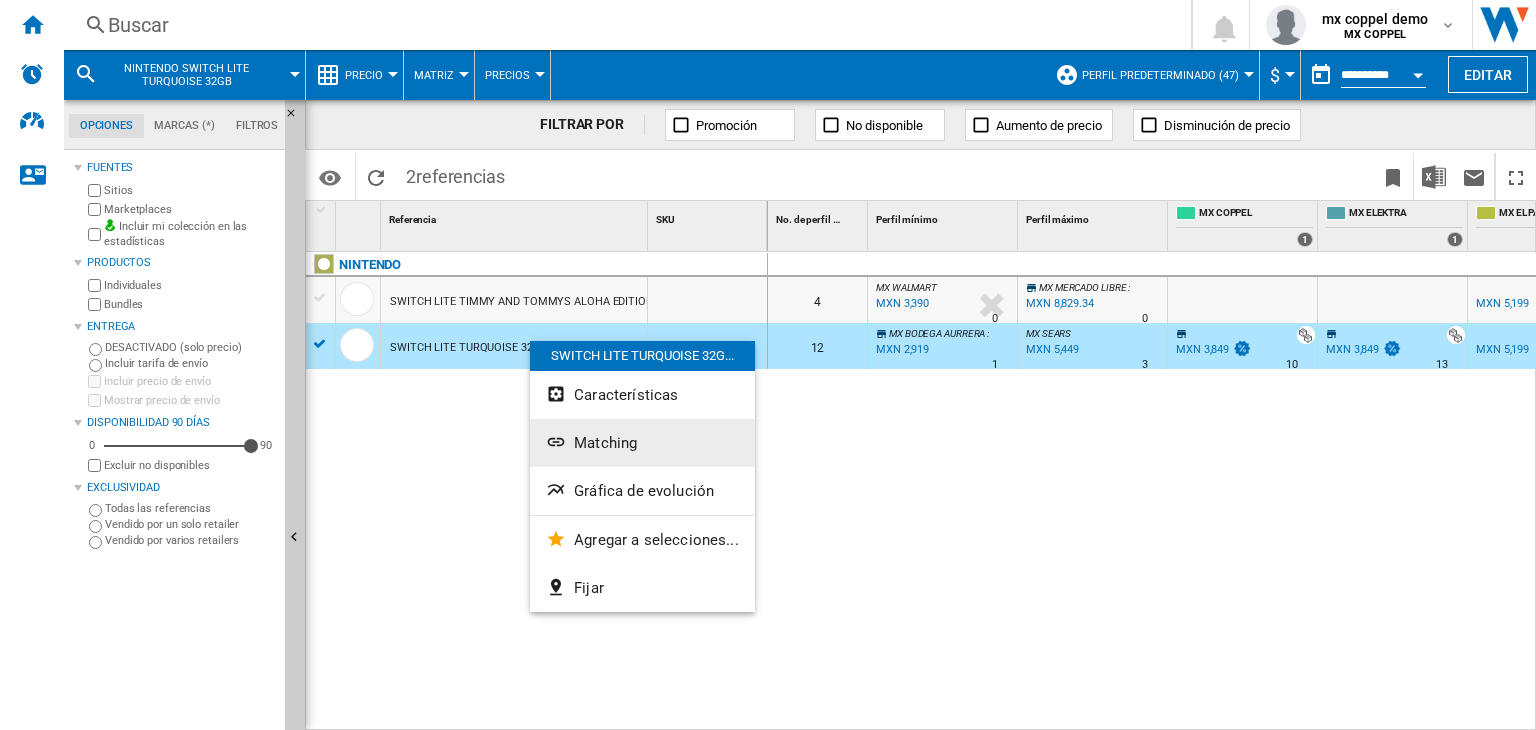 click on "Matching" at bounding box center (605, 443) 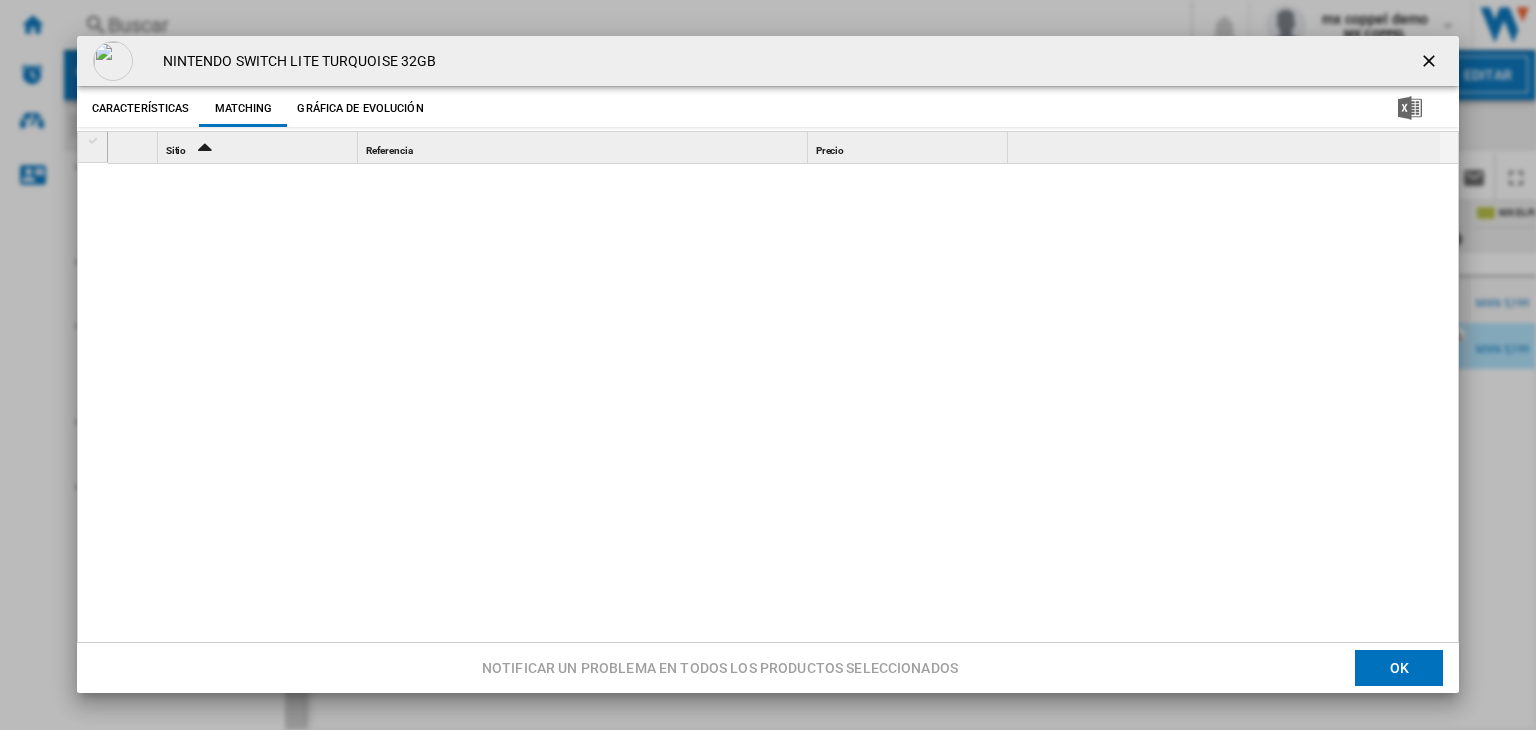 click at bounding box center [774, 446] 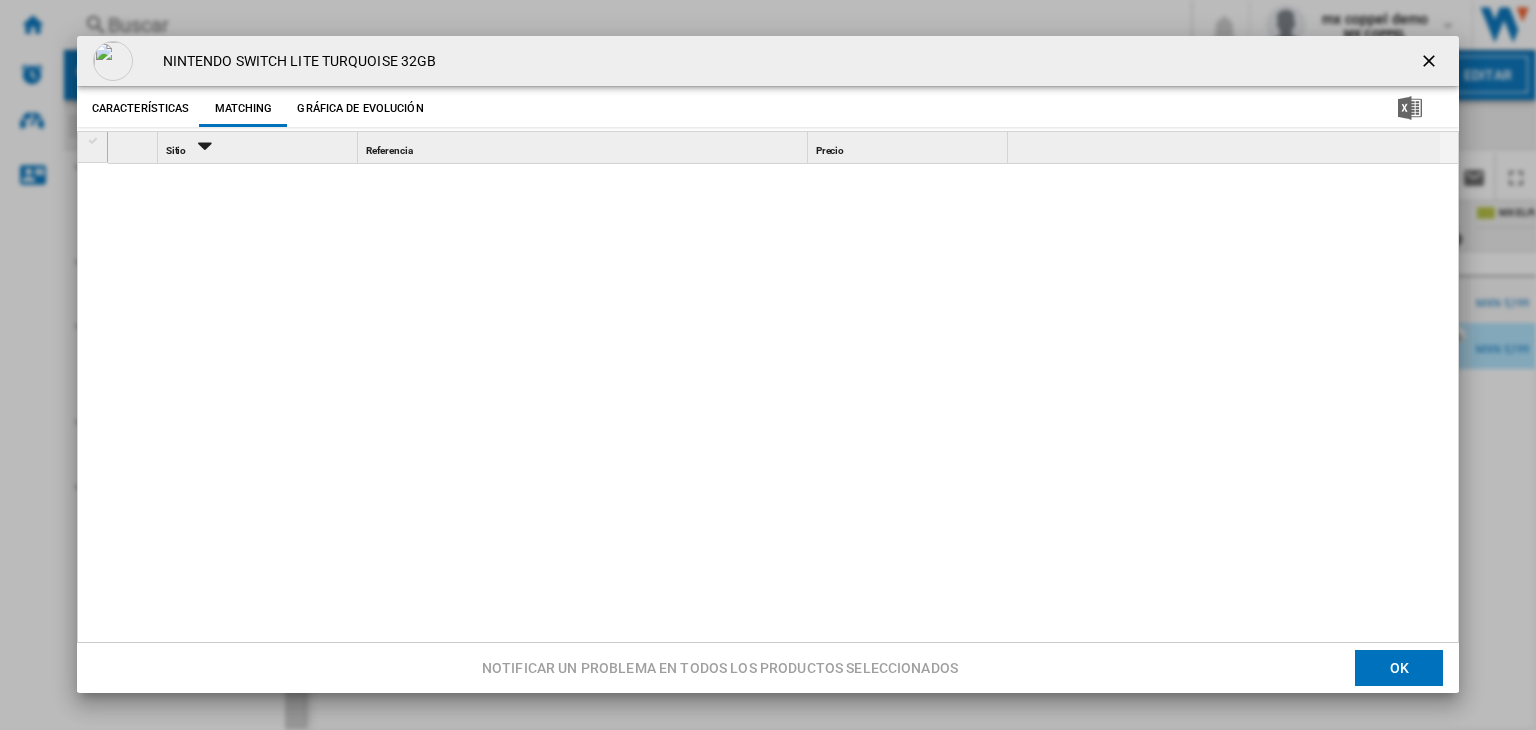 click at bounding box center (1431, 63) 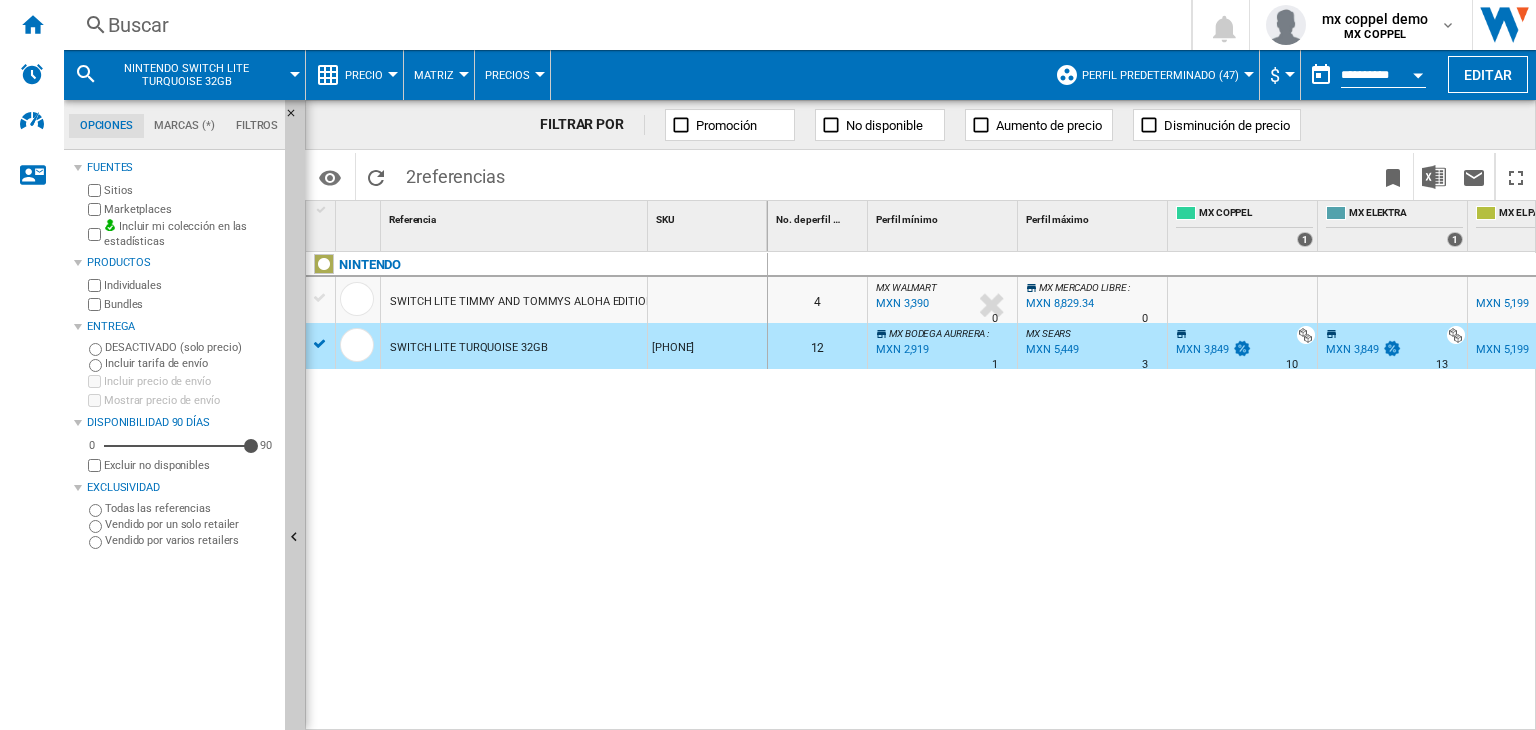 scroll, scrollTop: 0, scrollLeft: 393, axis: horizontal 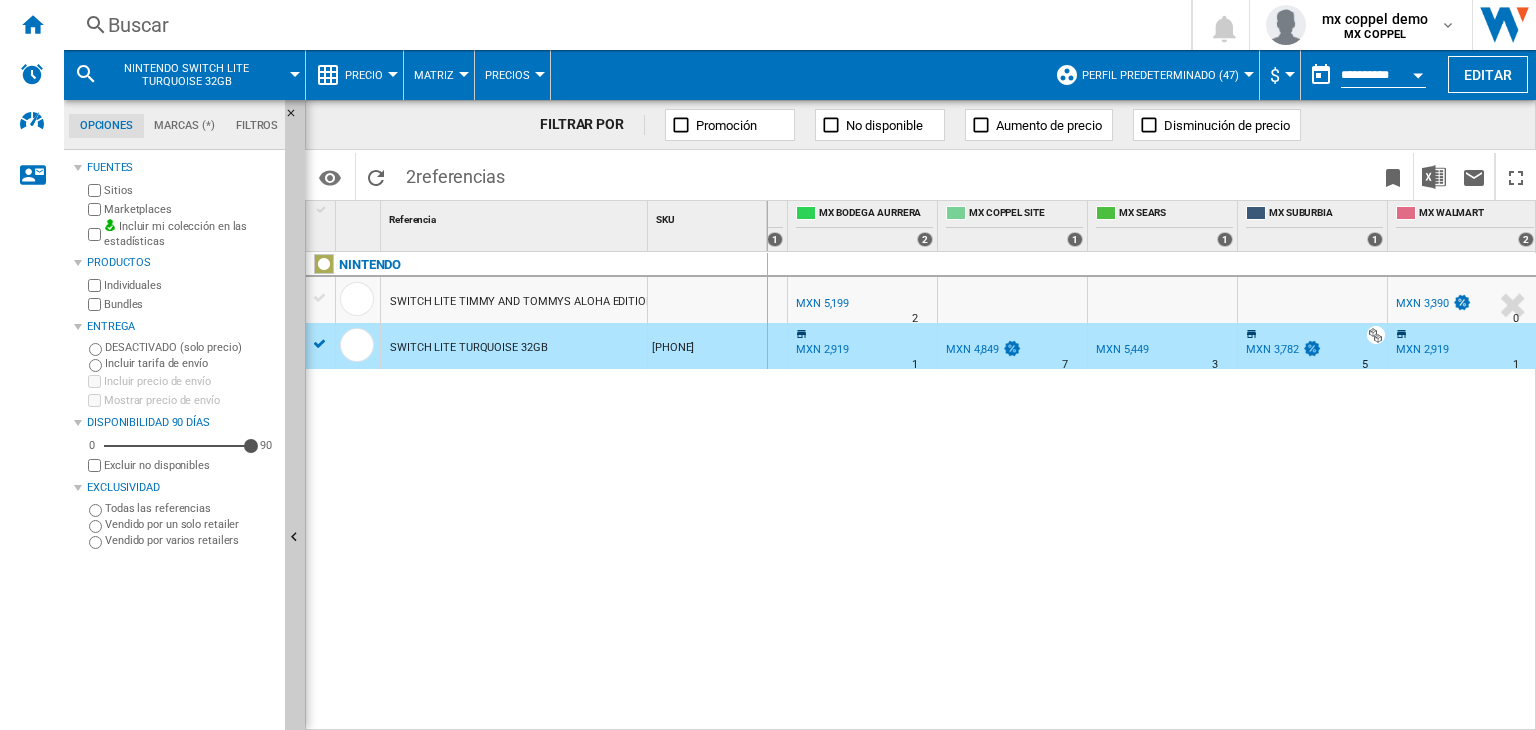 click on "Buscar" at bounding box center (623, 25) 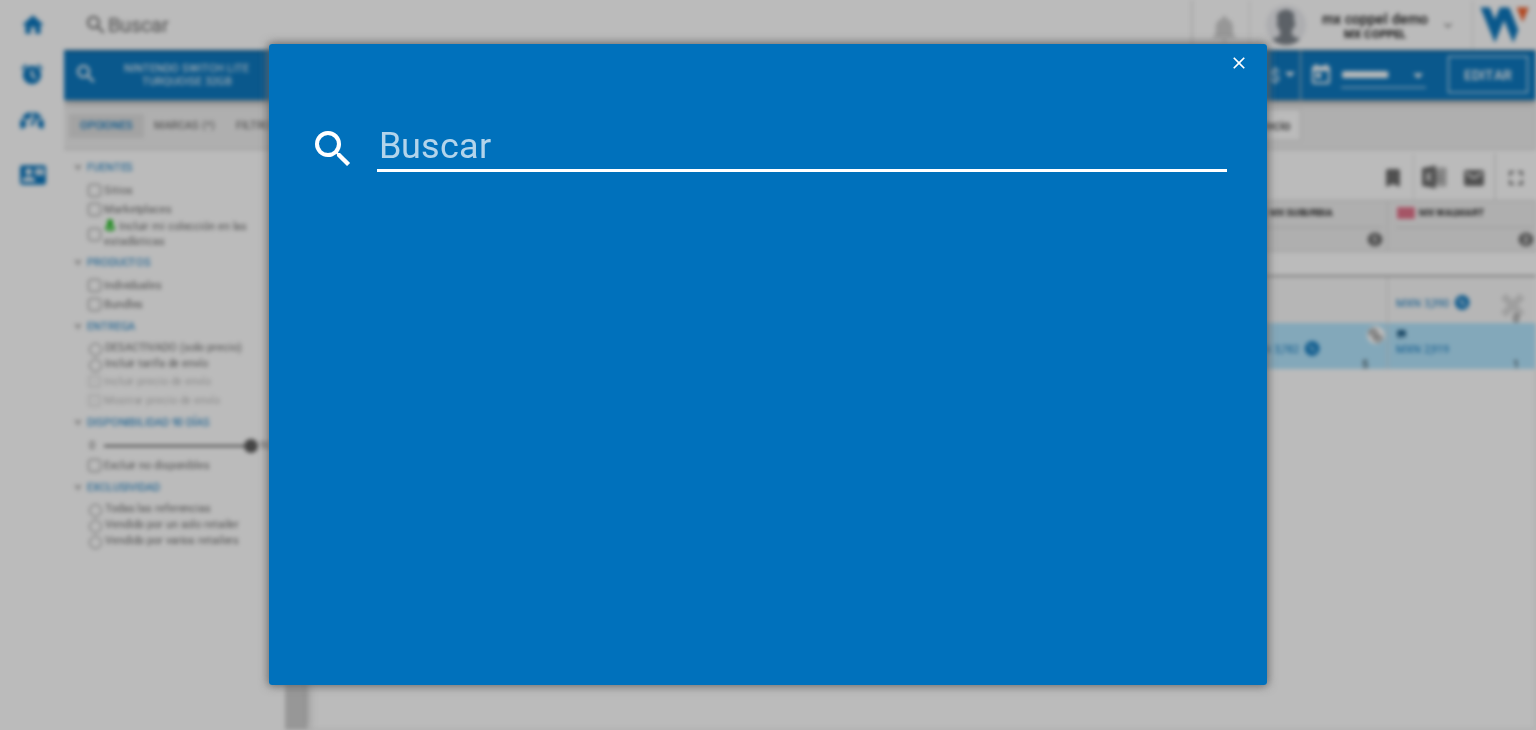 click at bounding box center [802, 148] 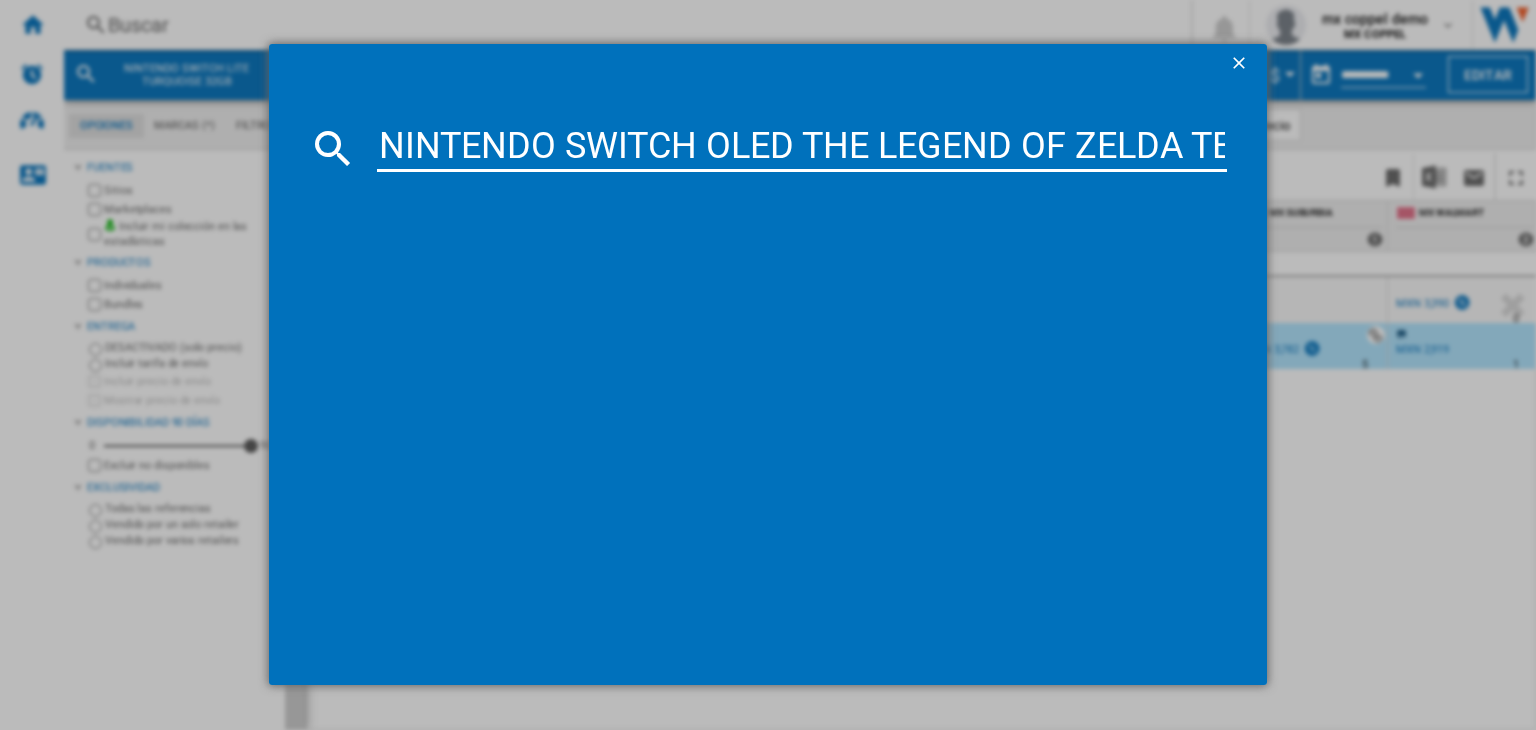scroll, scrollTop: 0, scrollLeft: 734, axis: horizontal 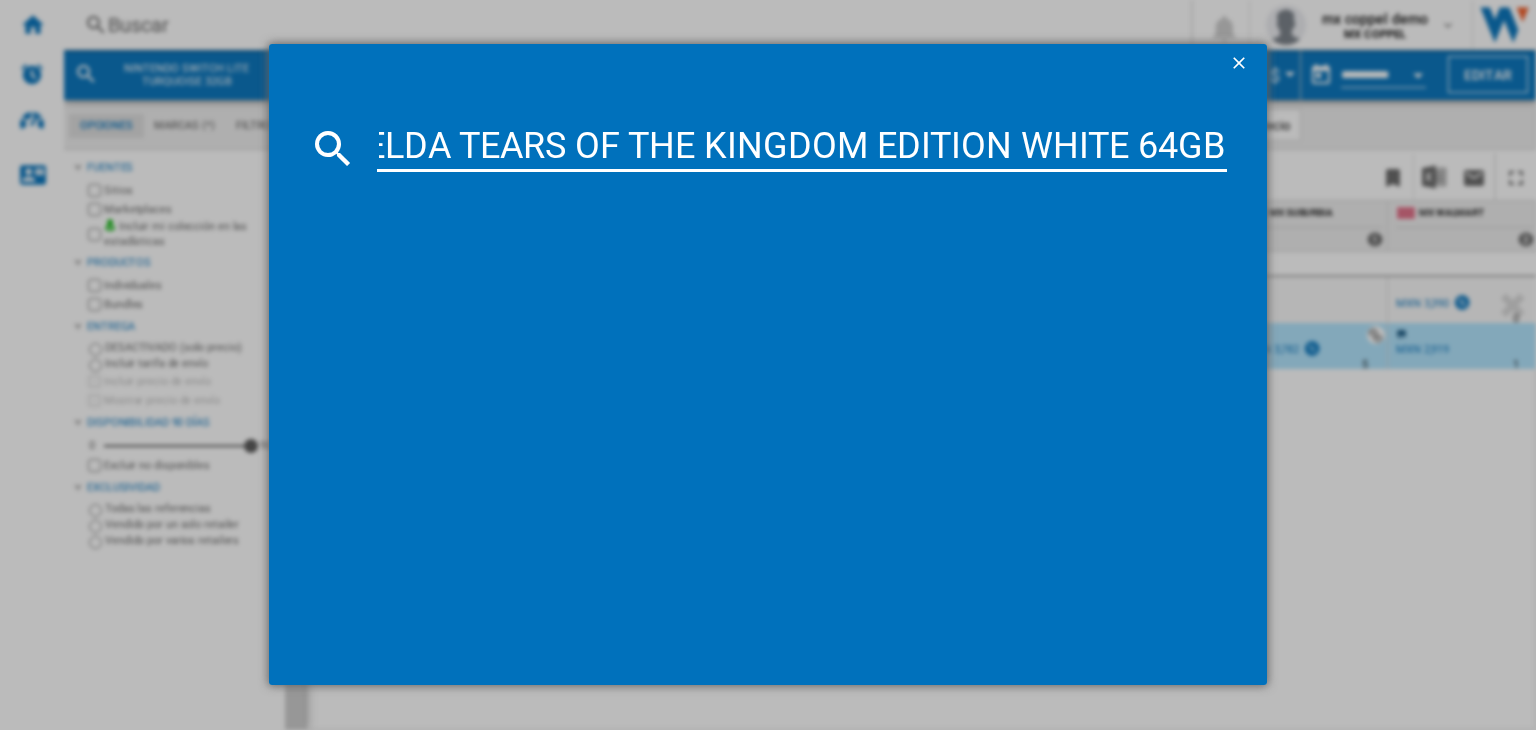 type on "NINTENDO SWITCH OLED THE LEGEND OF ZELDA TEARS OF THE KINGDOM EDITION WHITE 64GB" 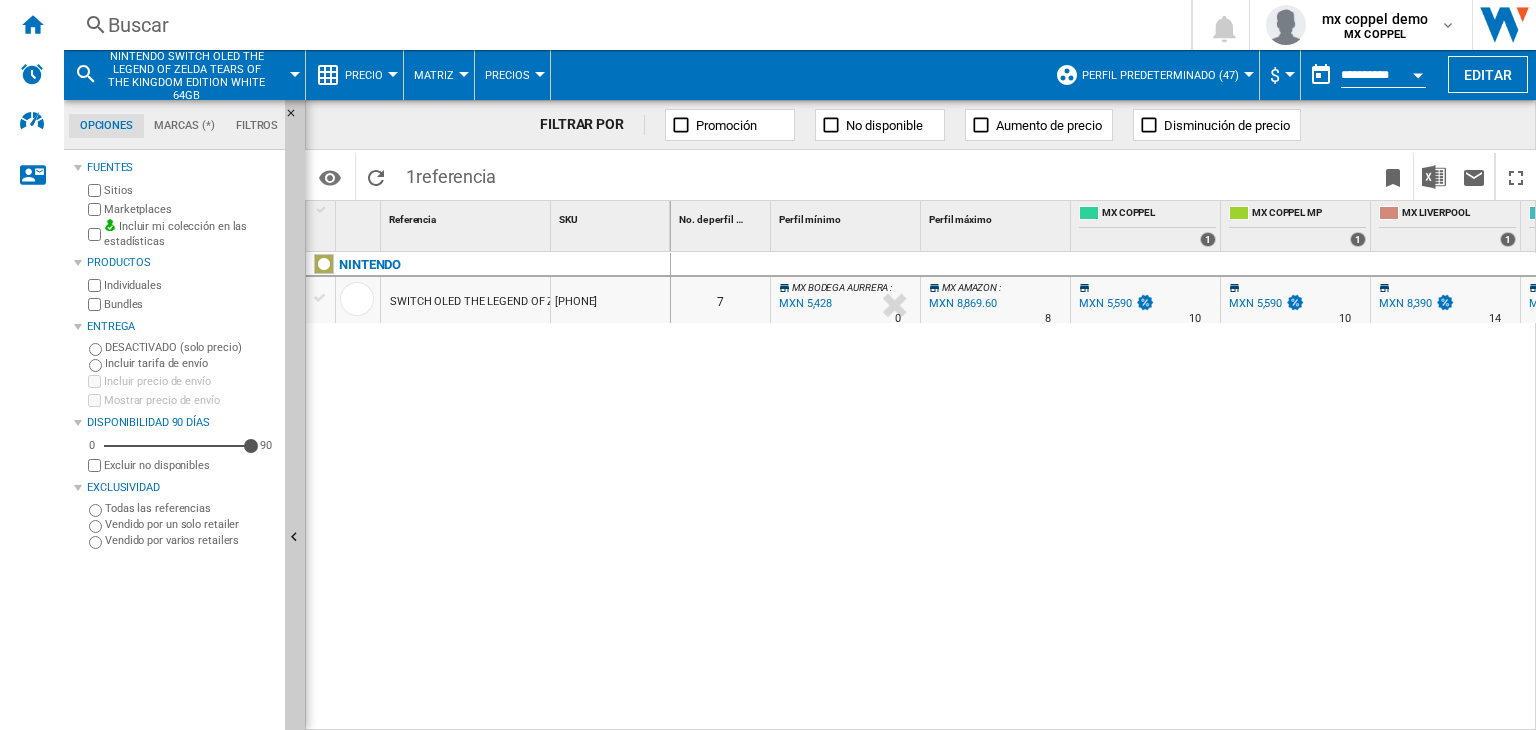 click on "SWITCH OLED THE LEGEND OF ZELDA TEARS OF THE KINGDOM EDITION WHITE 64GB" at bounding box center [605, 302] 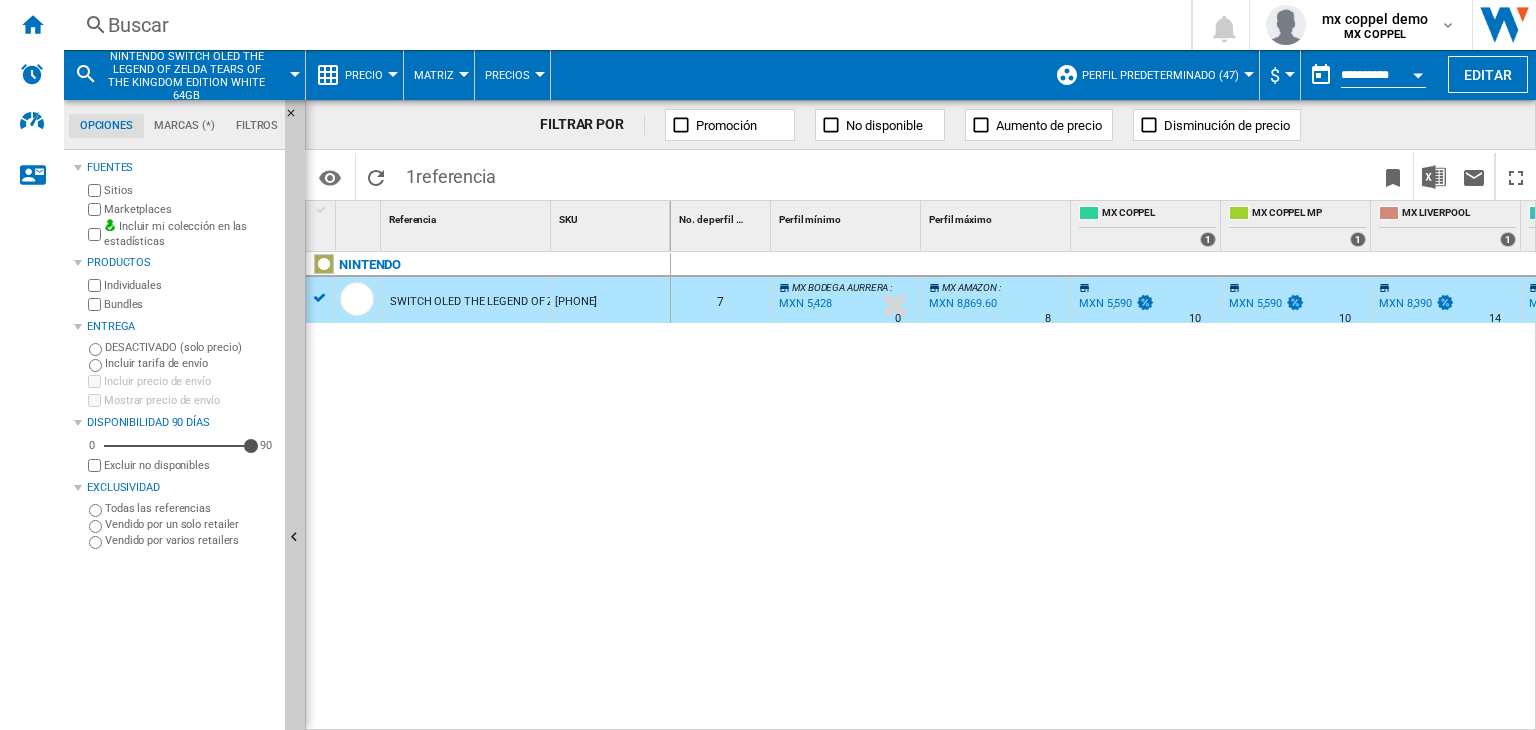 scroll, scrollTop: 0, scrollLeft: 557, axis: horizontal 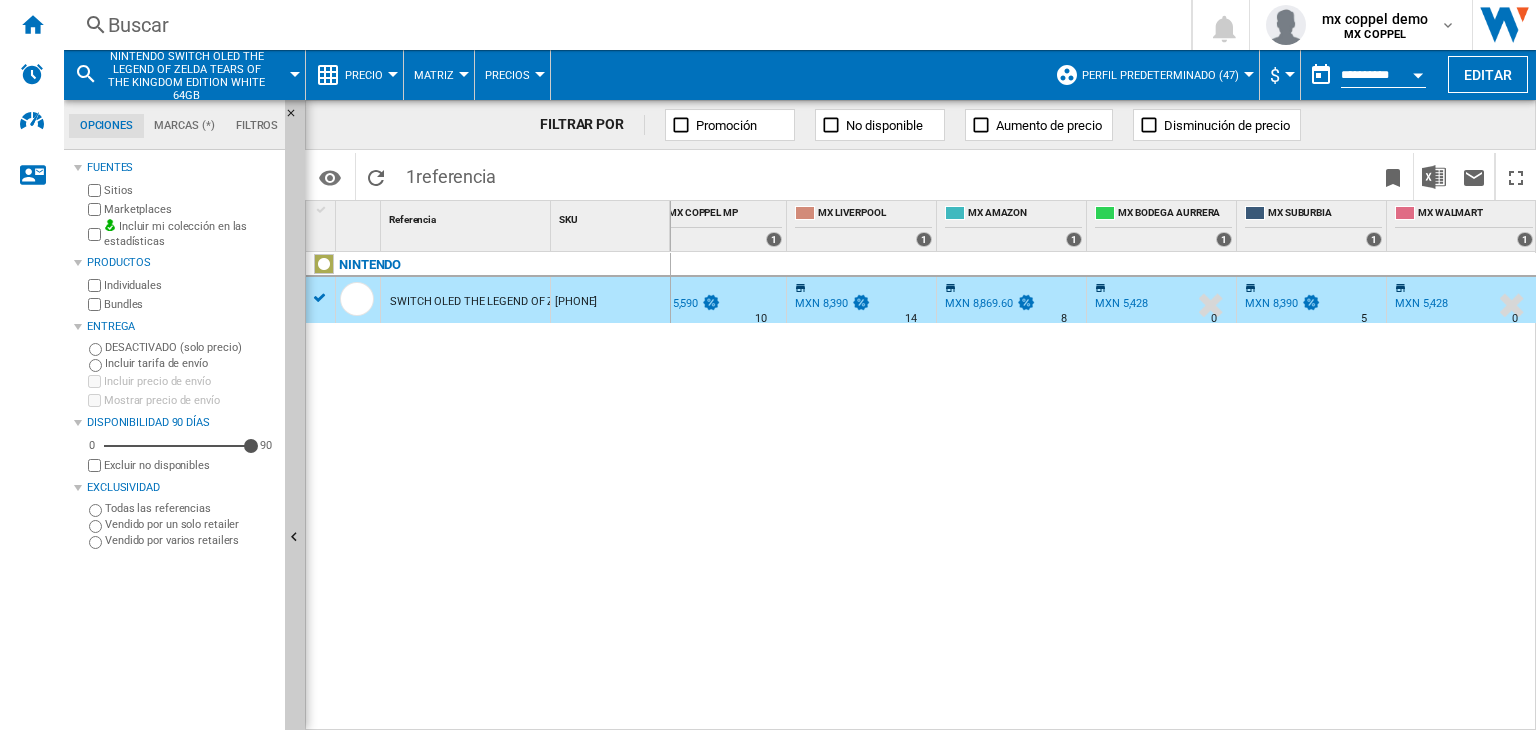 click on "Buscar" at bounding box center [623, 25] 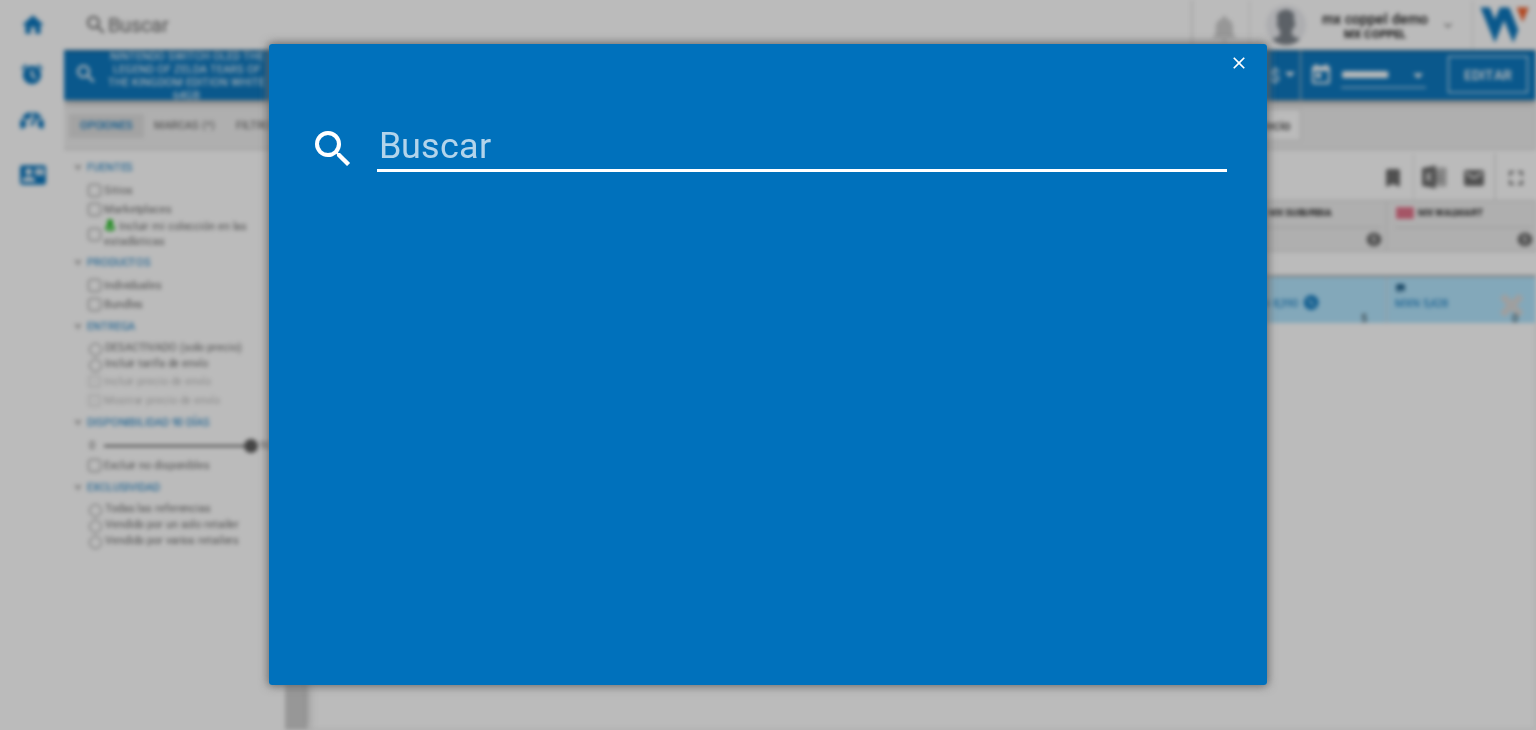 click at bounding box center (802, 148) 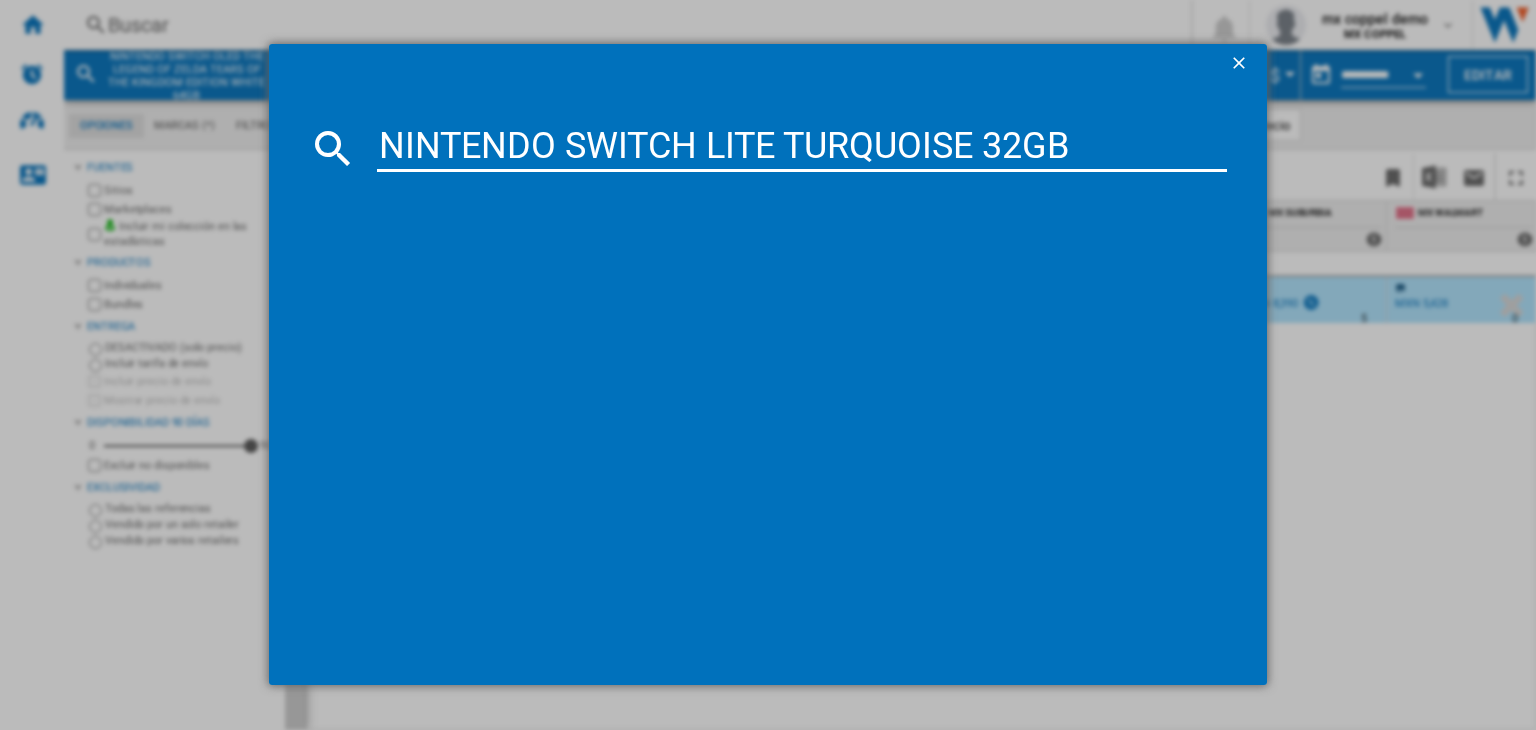 type on "NINTENDO SWITCH LITE TURQUOISE 32GB" 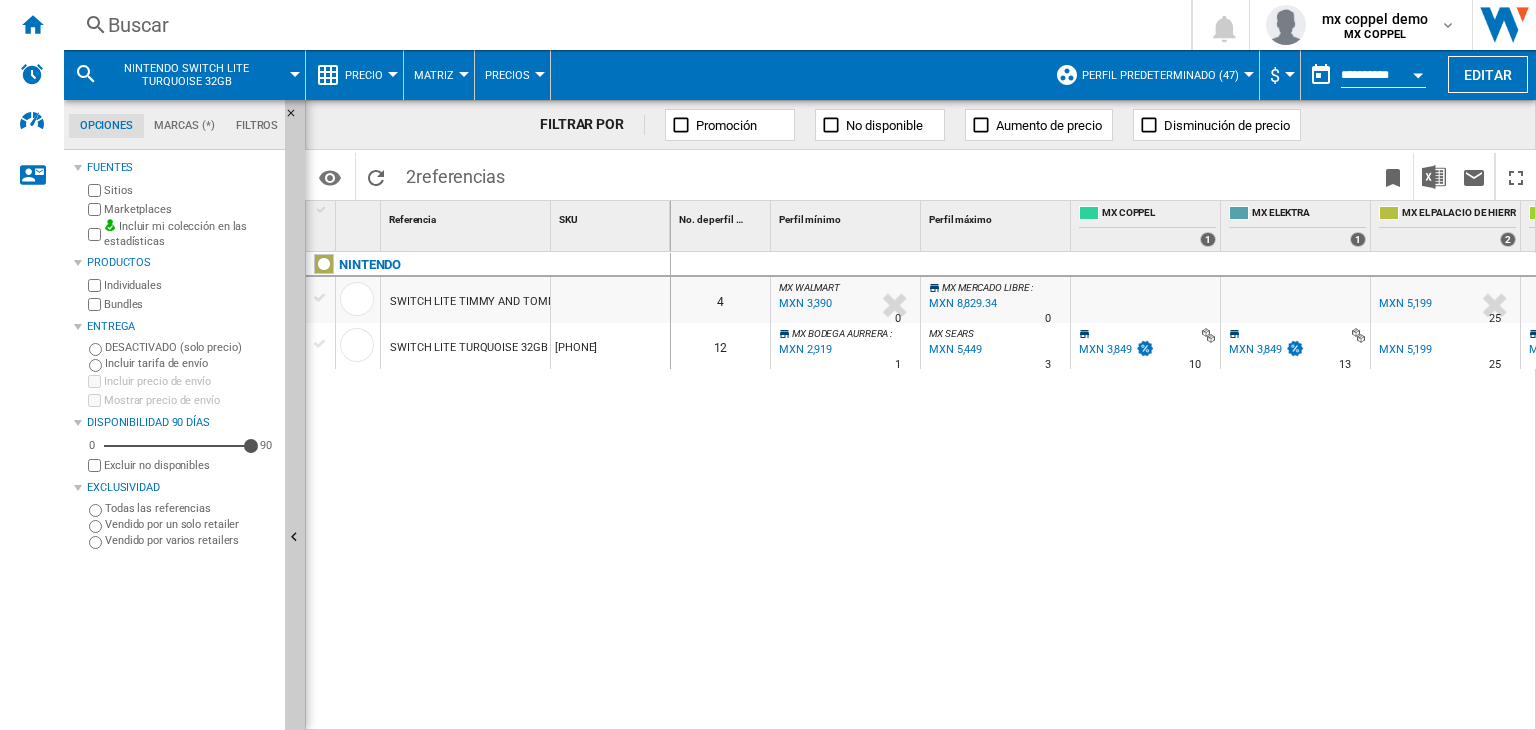 click on "SWITCH LITE TURQUOISE 32GB" at bounding box center [468, 348] 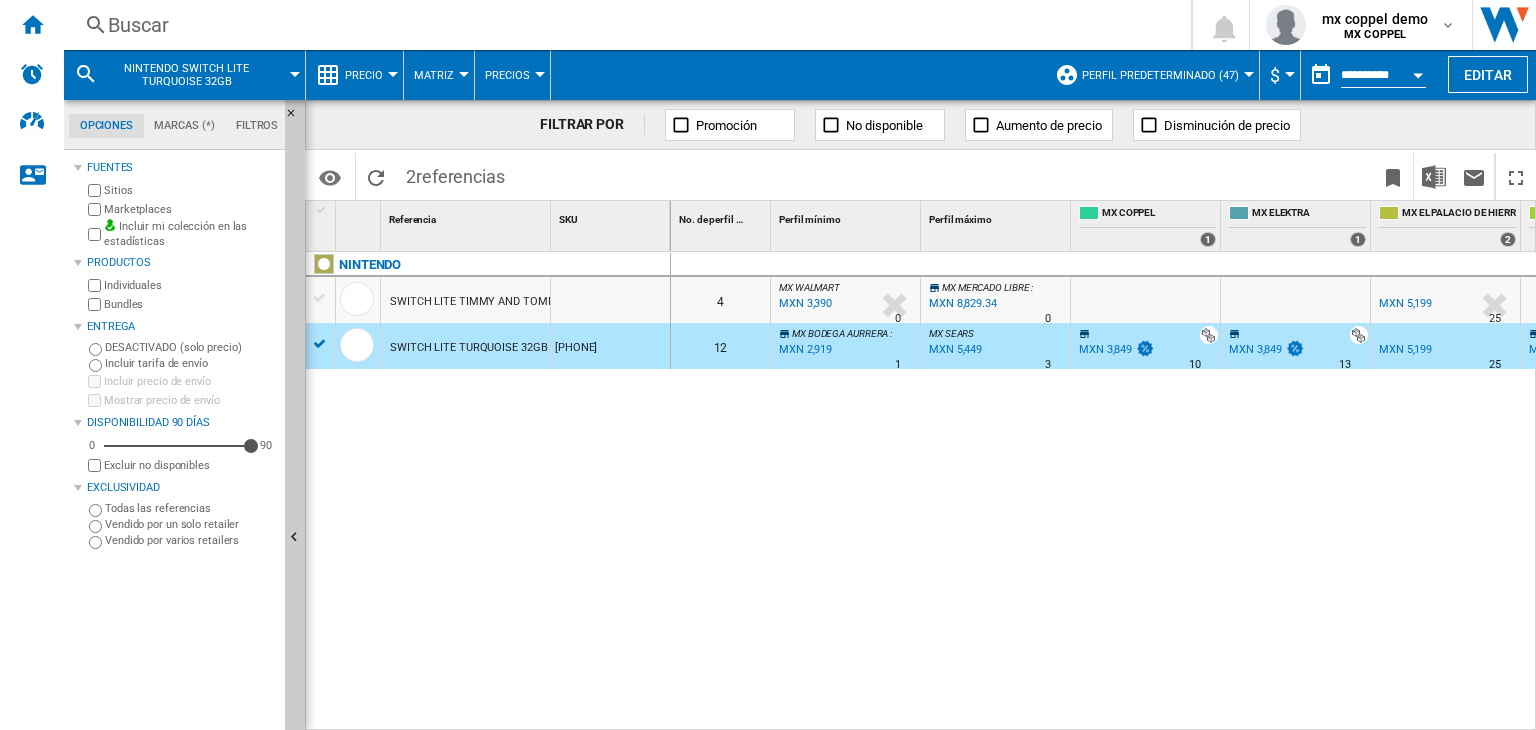 scroll, scrollTop: 0, scrollLeft: 1176, axis: horizontal 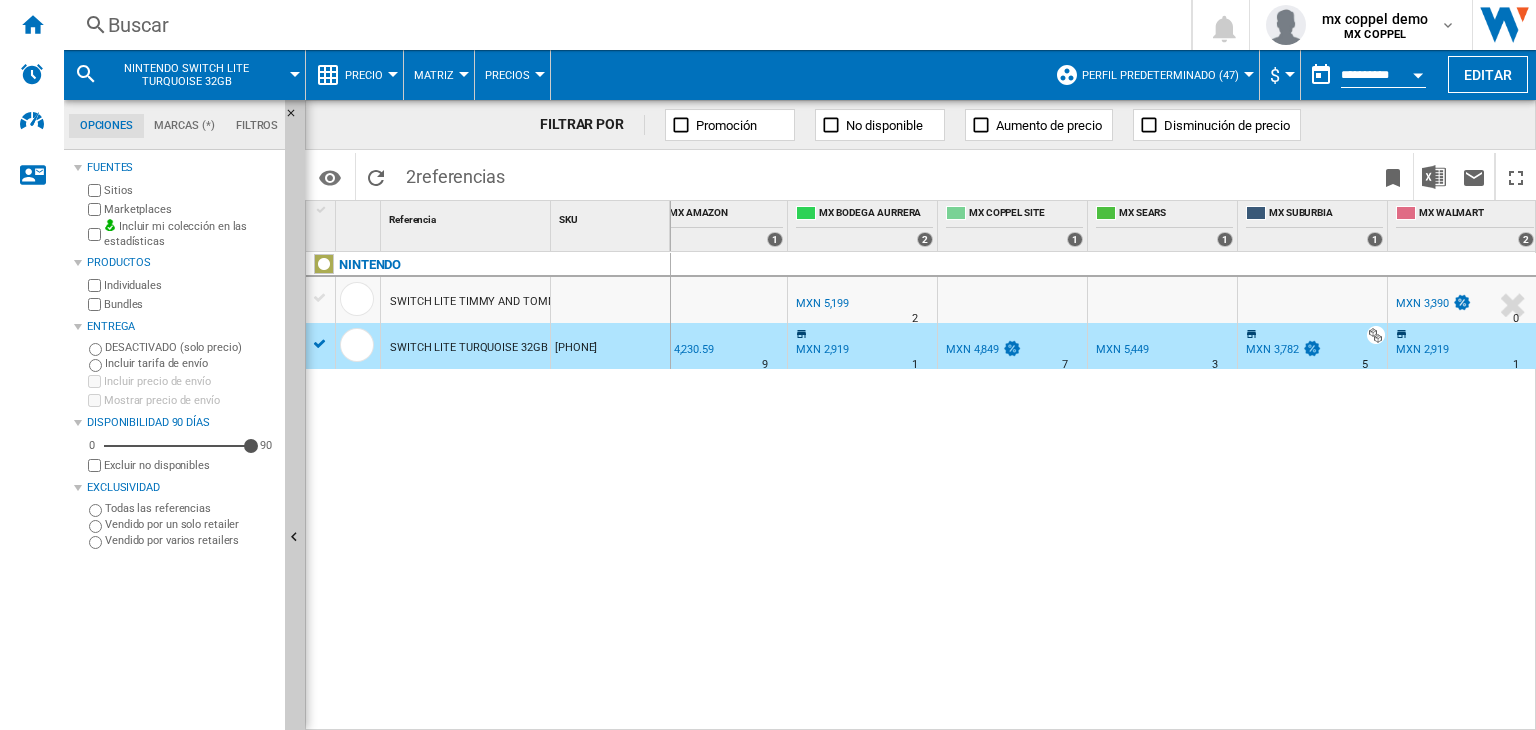 click on "MXN 2,919" at bounding box center [1422, 349] 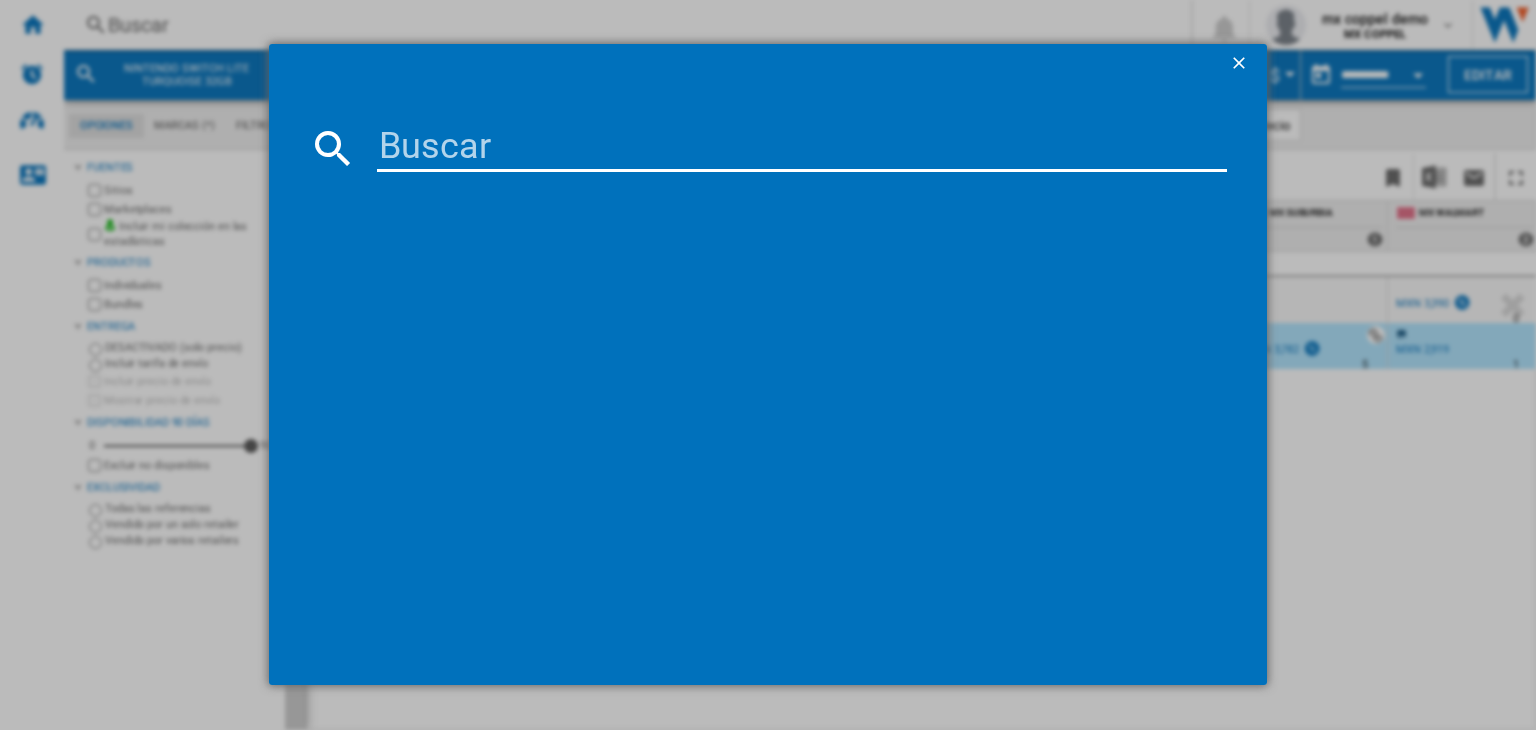 click at bounding box center [802, 148] 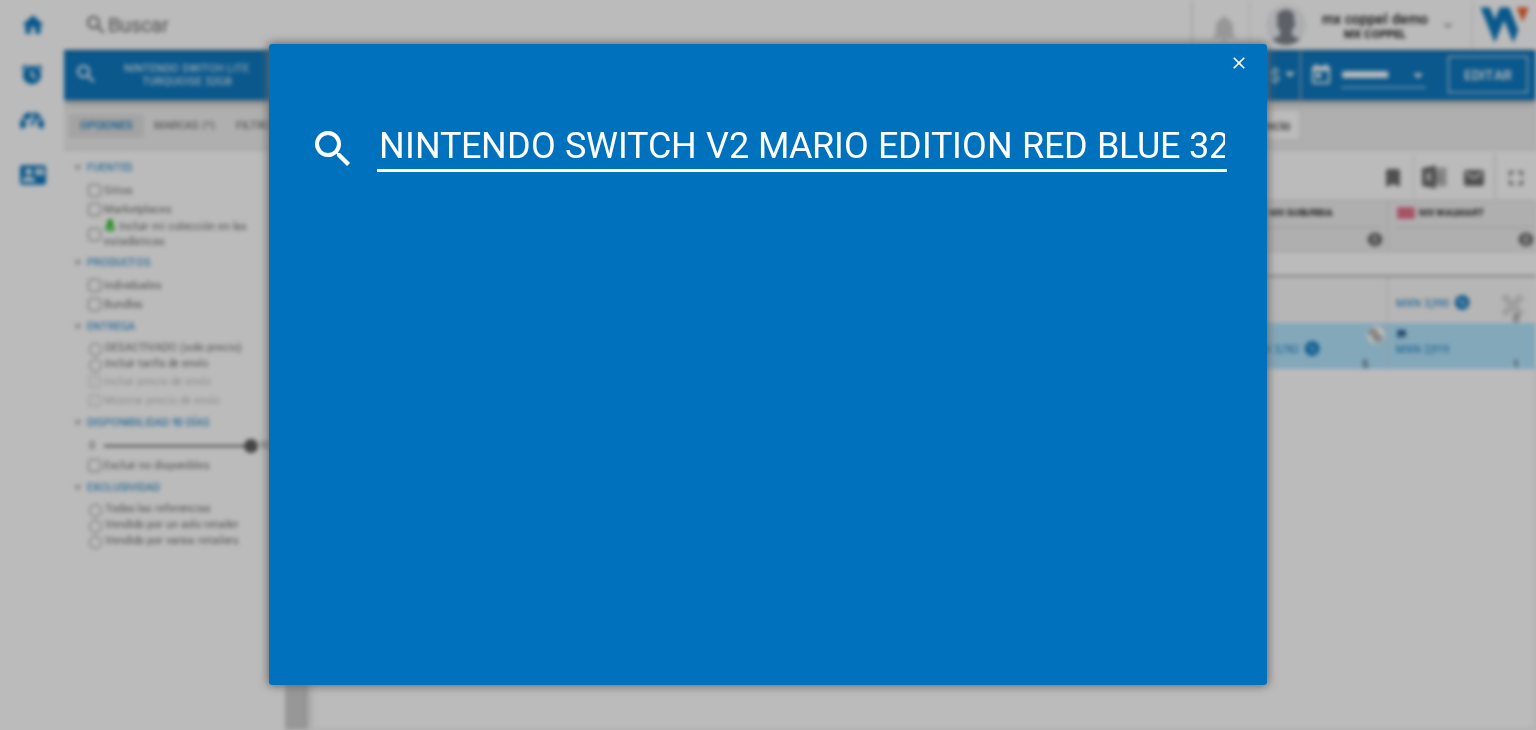scroll, scrollTop: 0, scrollLeft: 54, axis: horizontal 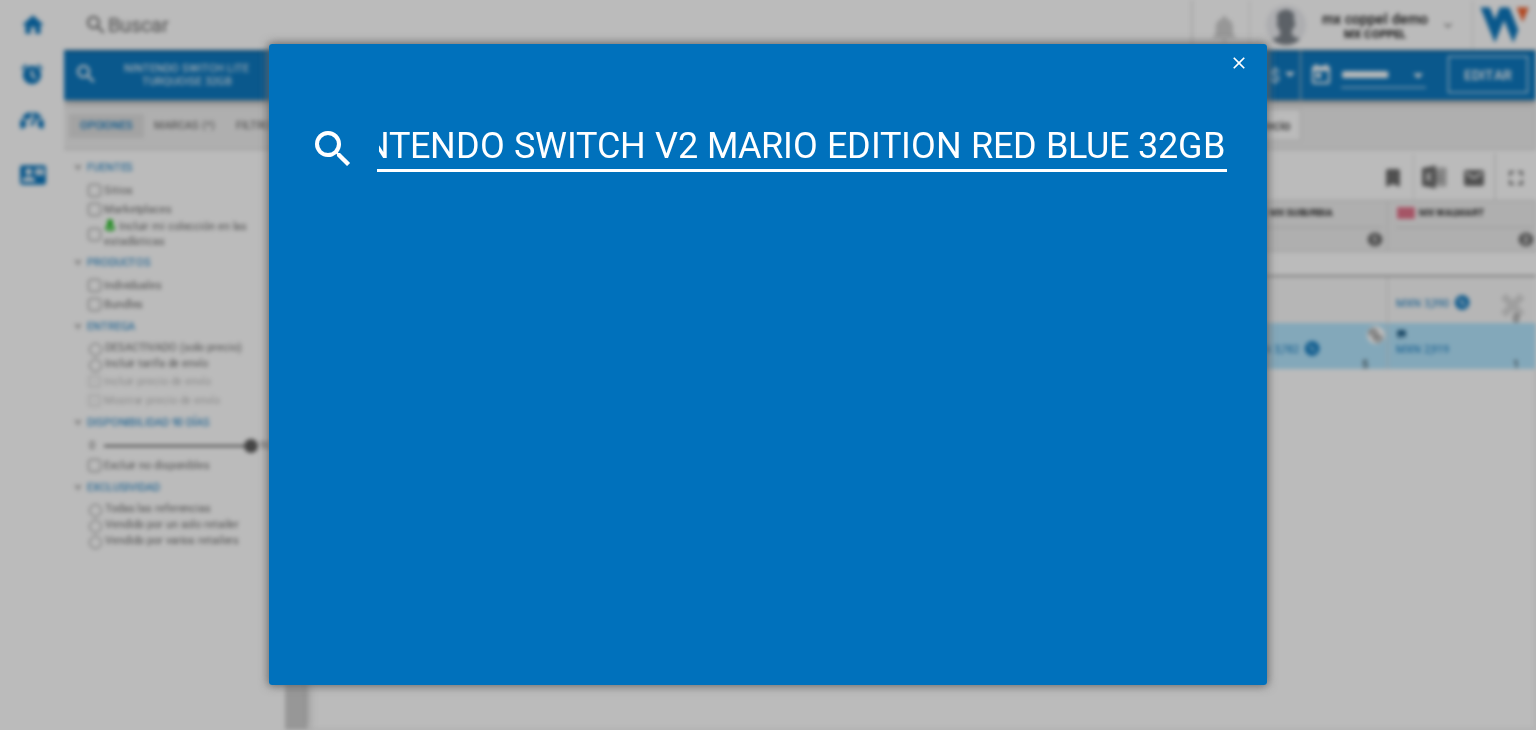 type on "NINTENDO SWITCH V2 MARIO EDITION RED BLUE 32GB" 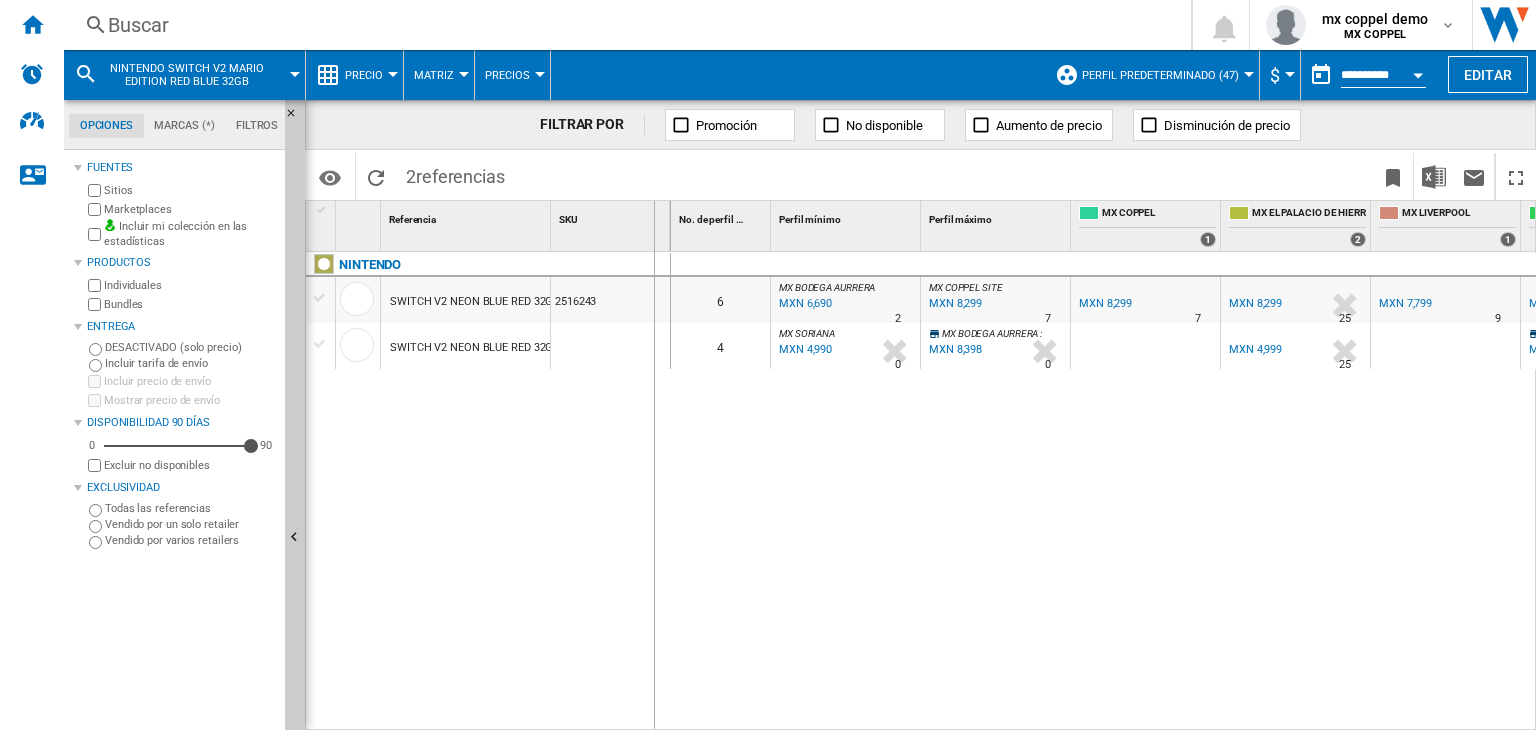 drag, startPoint x: 550, startPoint y: 206, endPoint x: 671, endPoint y: 202, distance: 121.0661 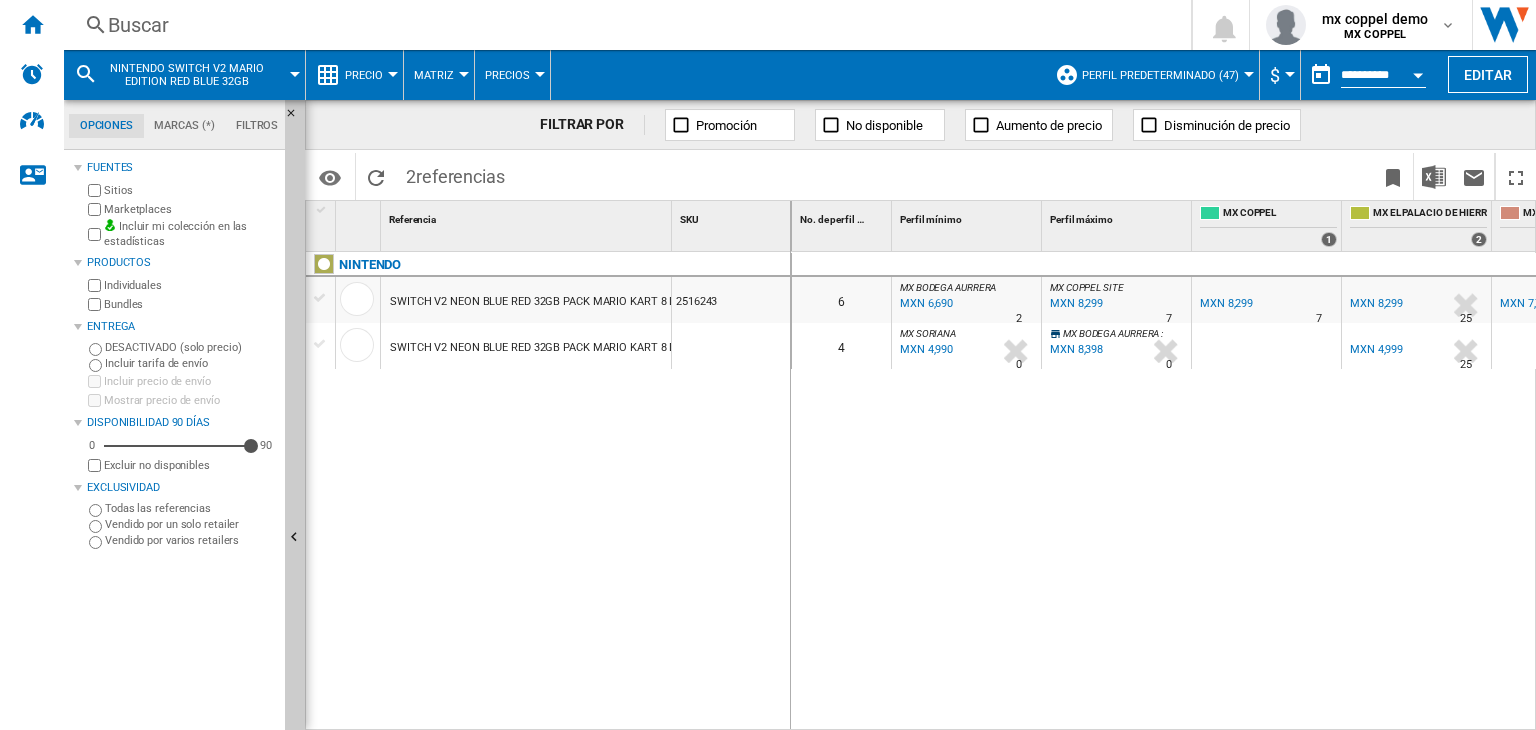 drag, startPoint x: 674, startPoint y: 216, endPoint x: 797, endPoint y: 210, distance: 123.146255 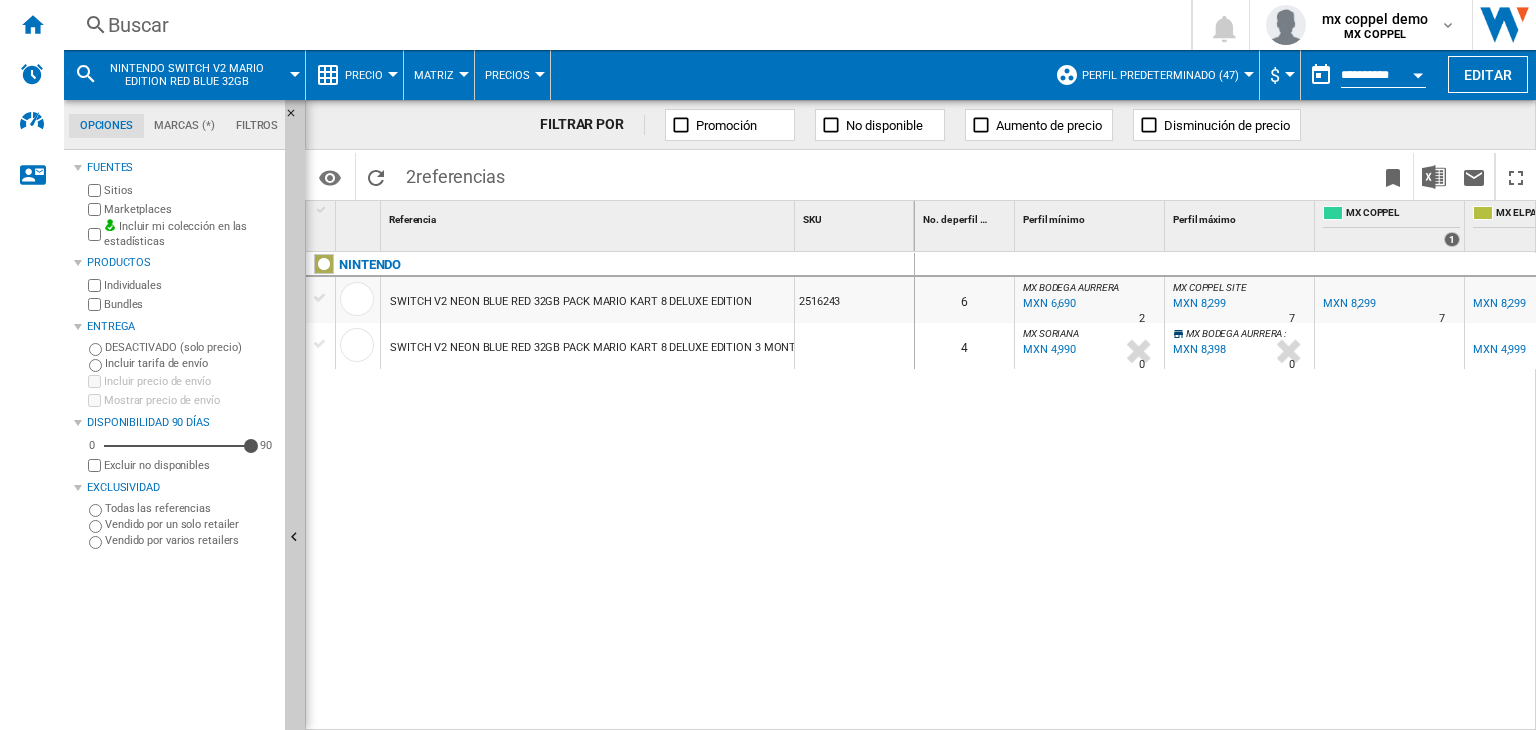 click on "SWITCH V2 NEON BLUE RED 32GB PACK MARIO KART 8 DELUXE EDITION" at bounding box center (571, 302) 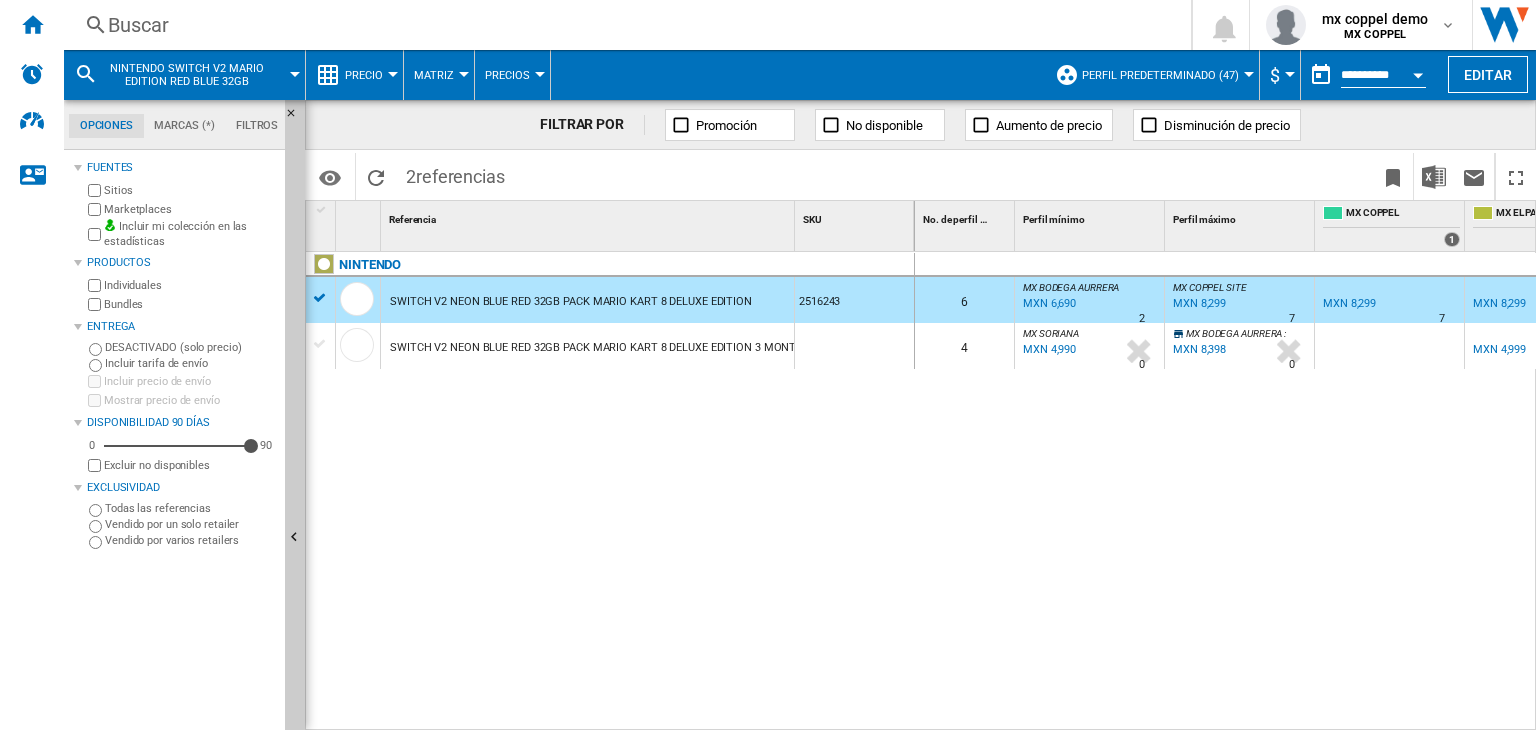 click on "Buscar" at bounding box center (623, 25) 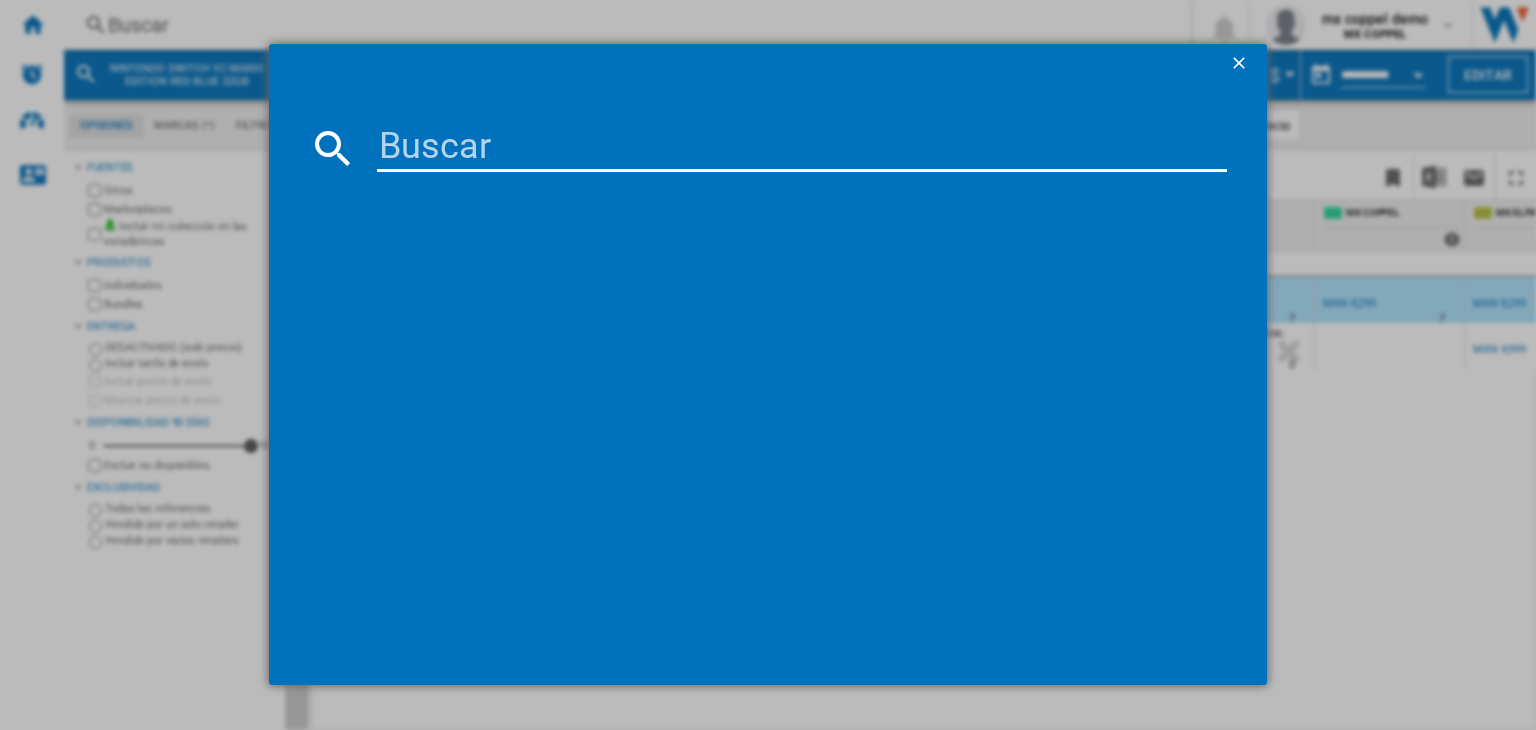 click at bounding box center [802, 148] 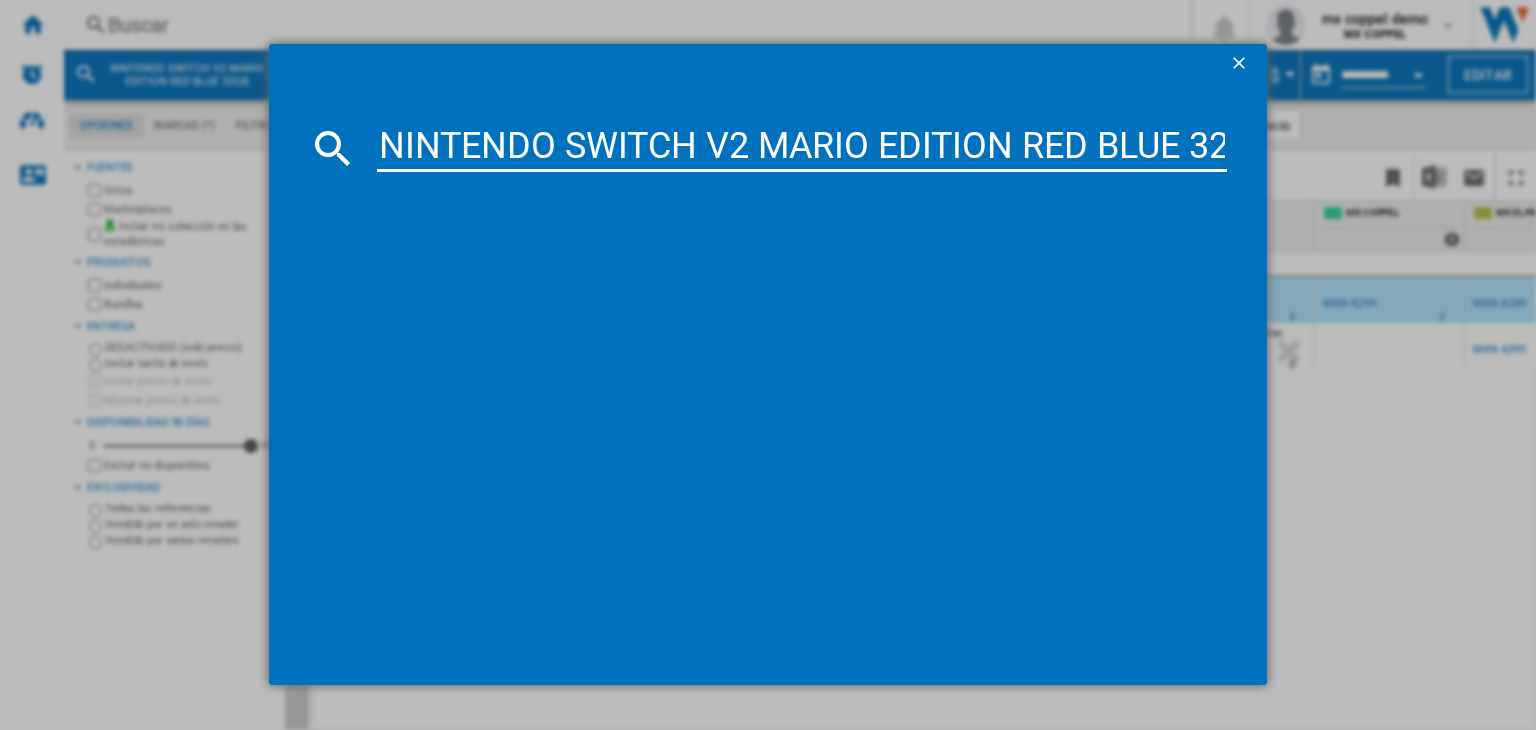 scroll, scrollTop: 0, scrollLeft: 54, axis: horizontal 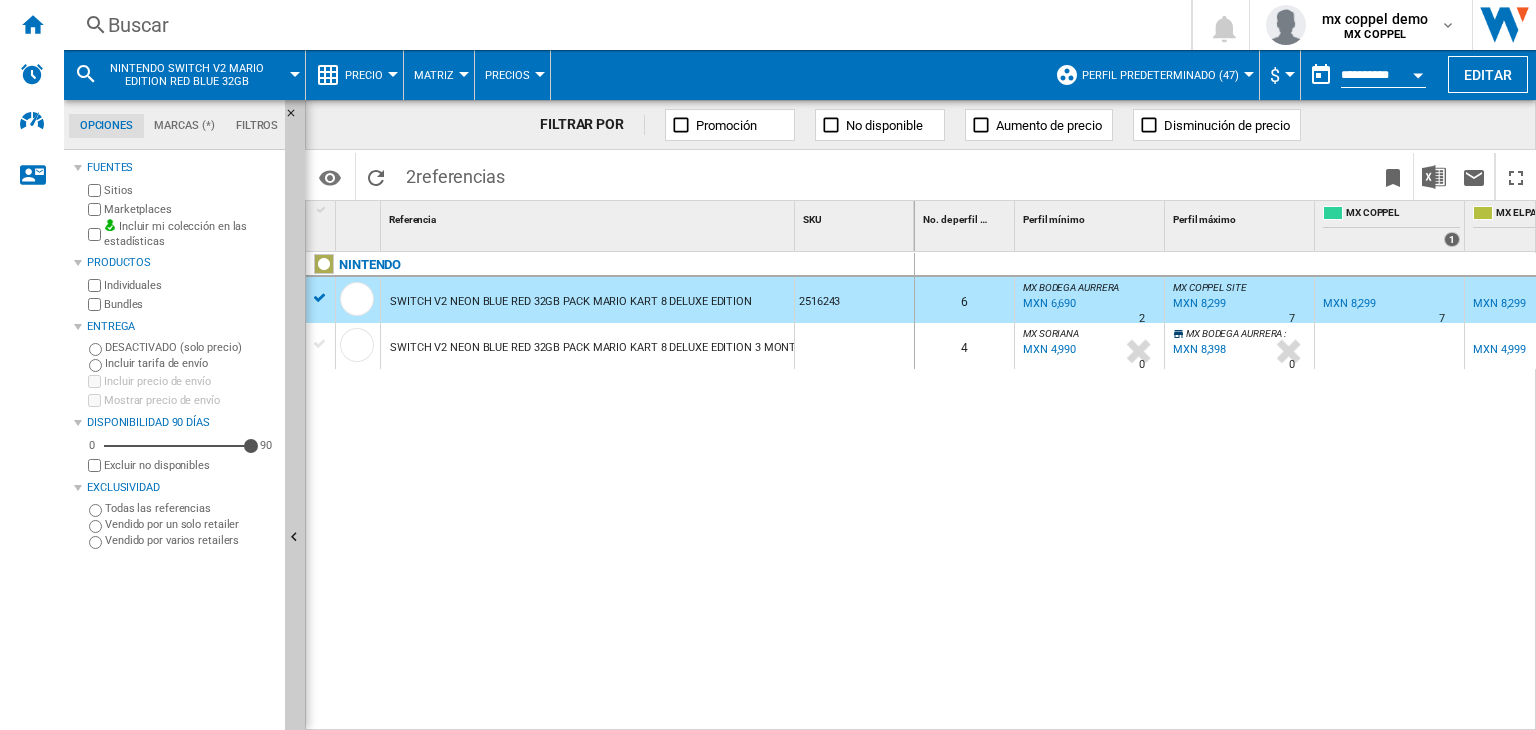 click on "Buscar" at bounding box center [623, 25] 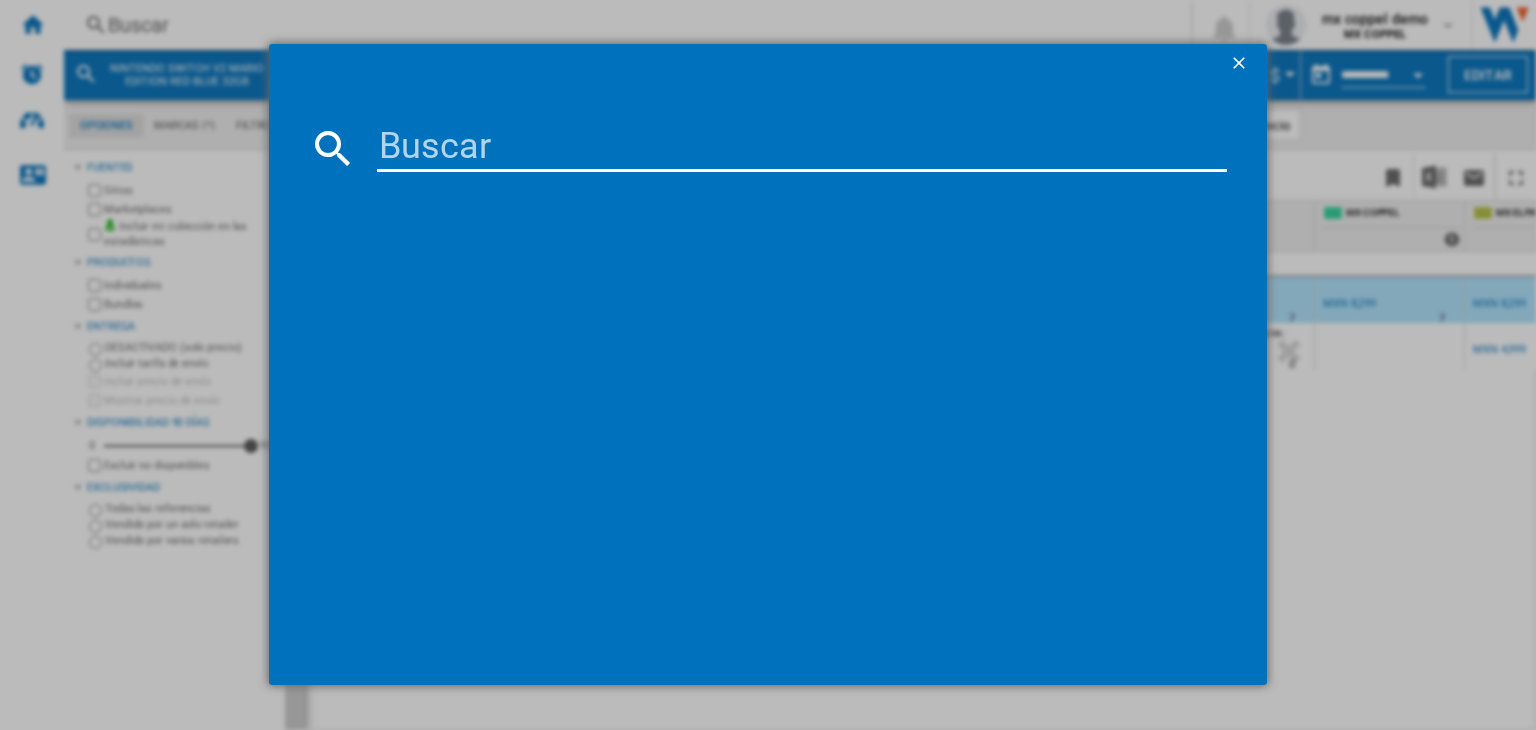 click at bounding box center [802, 148] 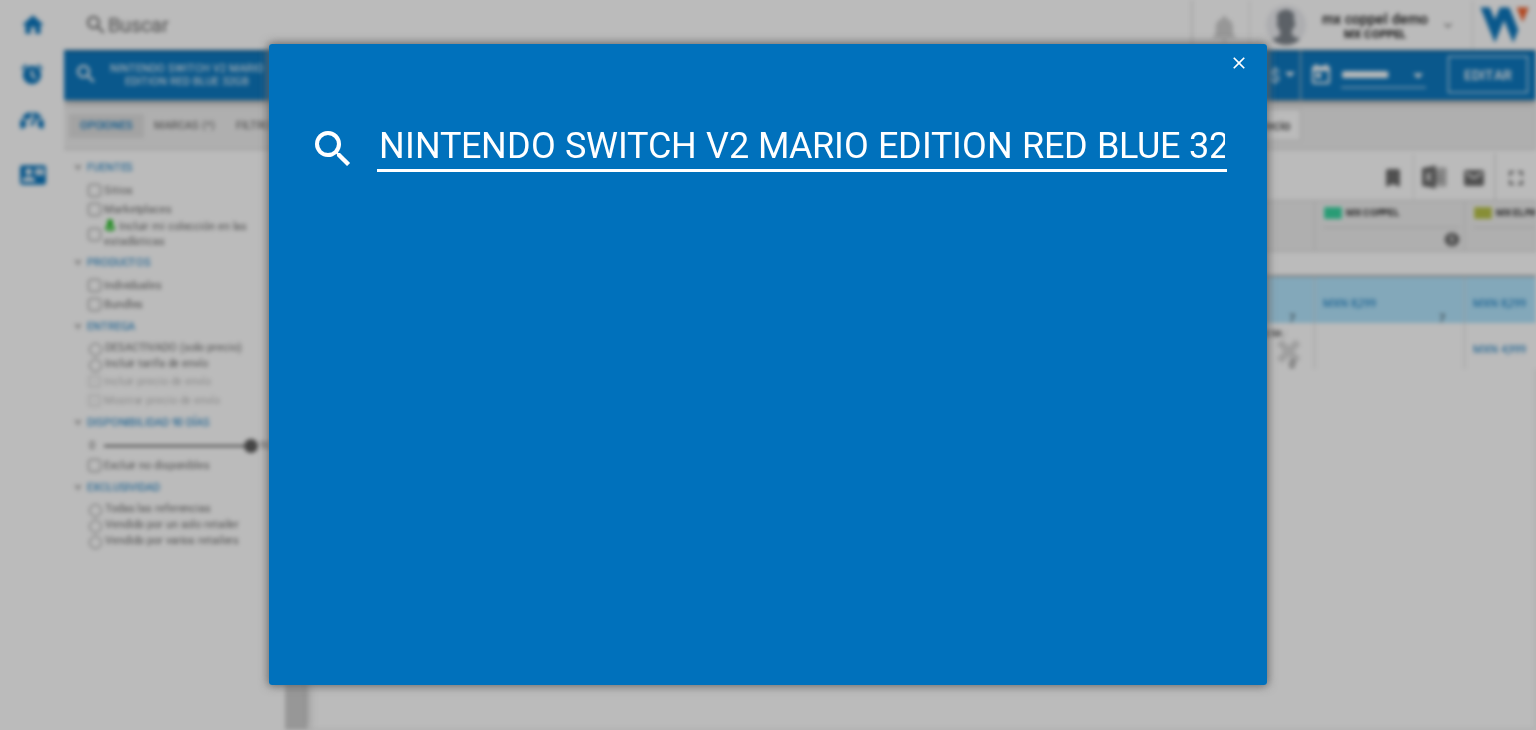 scroll, scrollTop: 0, scrollLeft: 54, axis: horizontal 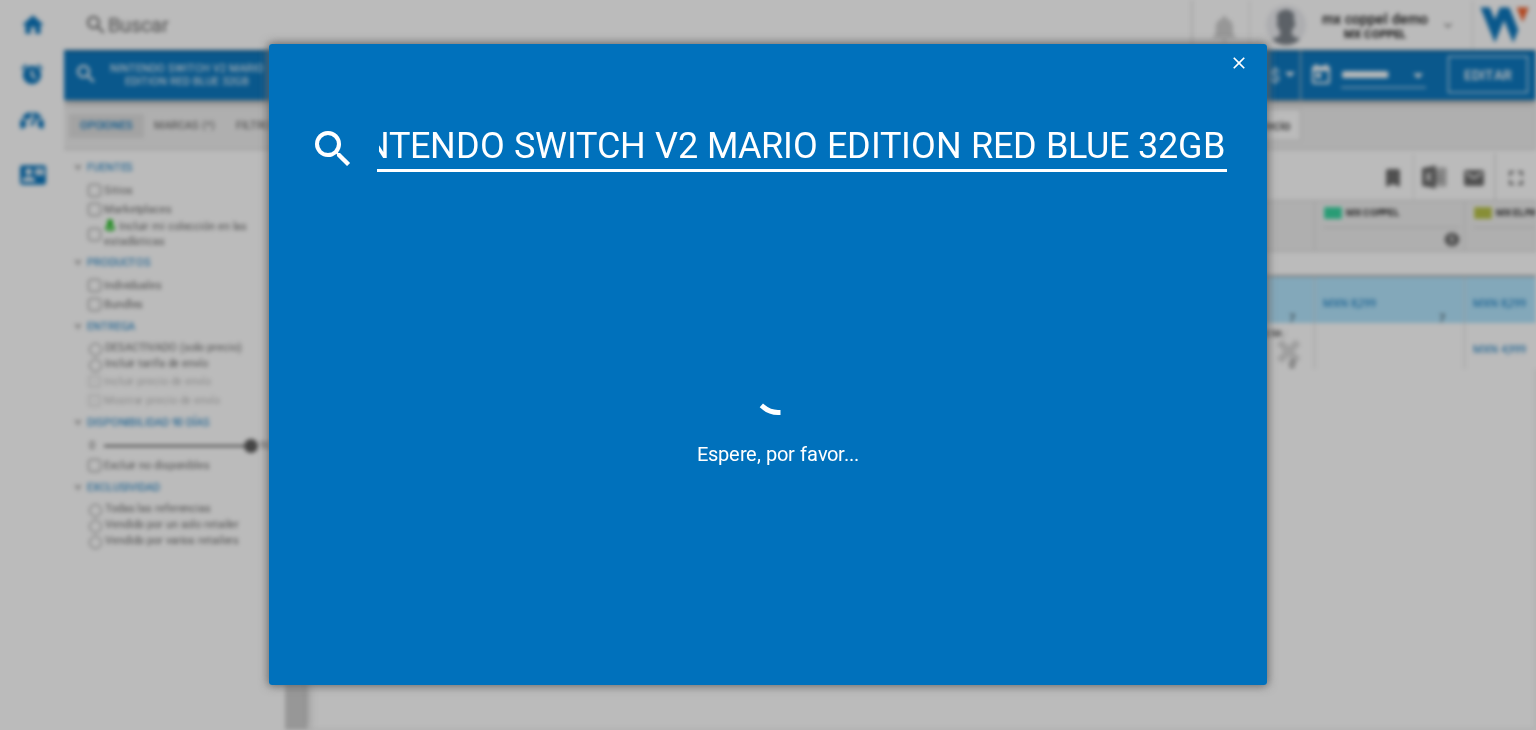 type on "NINTENDO SWITCH V2 MARIO EDITION RED BLUE 32GB" 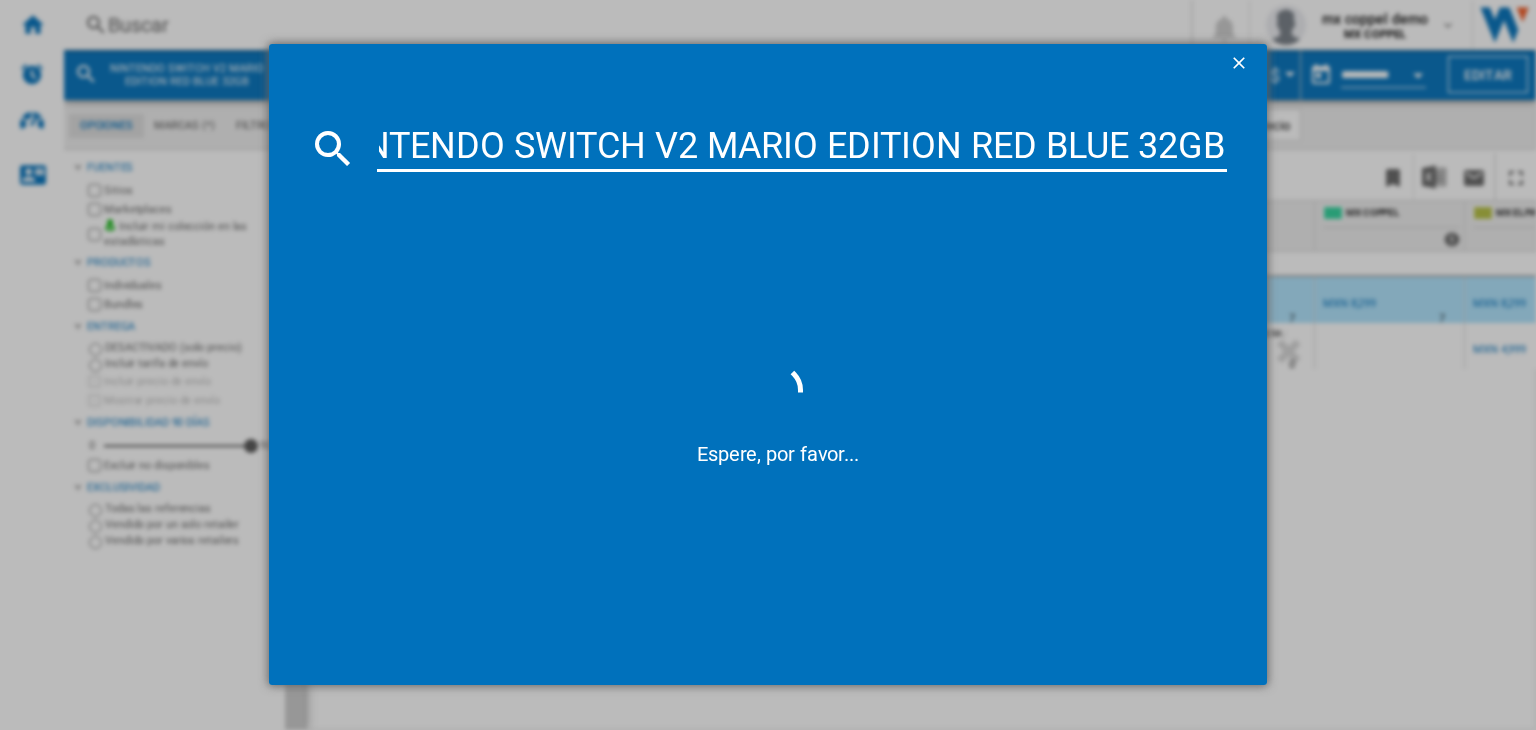scroll, scrollTop: 0, scrollLeft: 0, axis: both 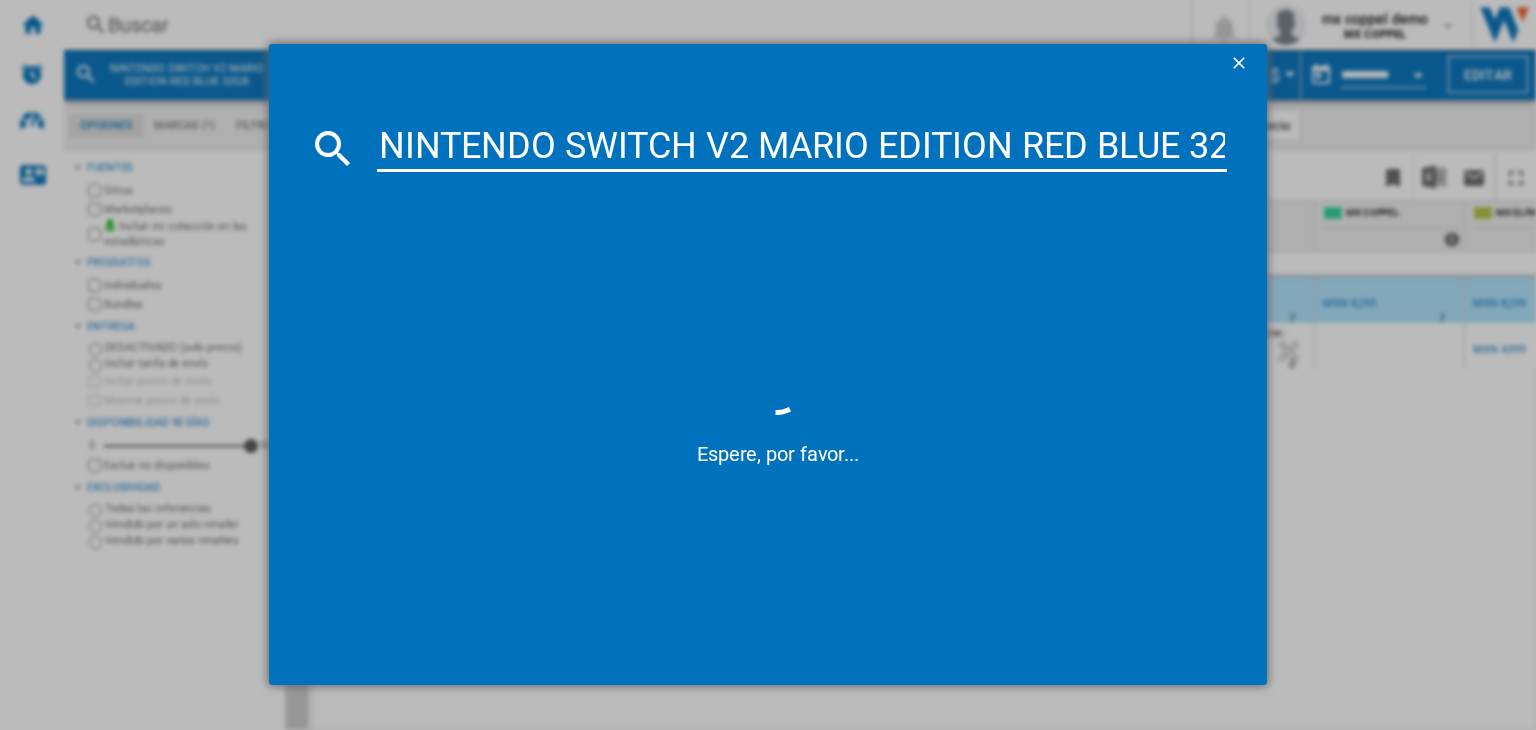 click on "NINTENDO SWITCH V2 MARIO EDITION RED BLUE 32GB" at bounding box center (802, 148) 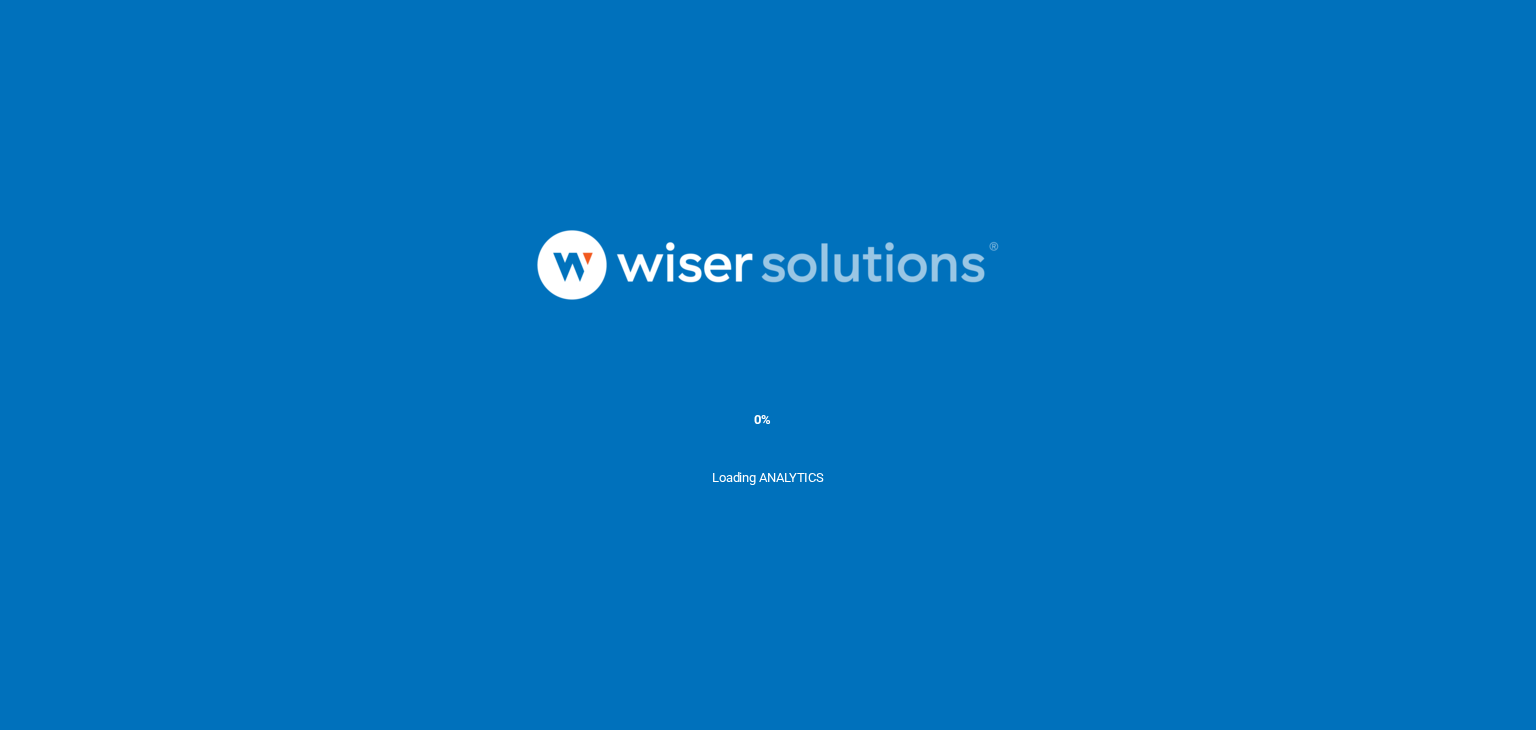 scroll, scrollTop: 0, scrollLeft: 0, axis: both 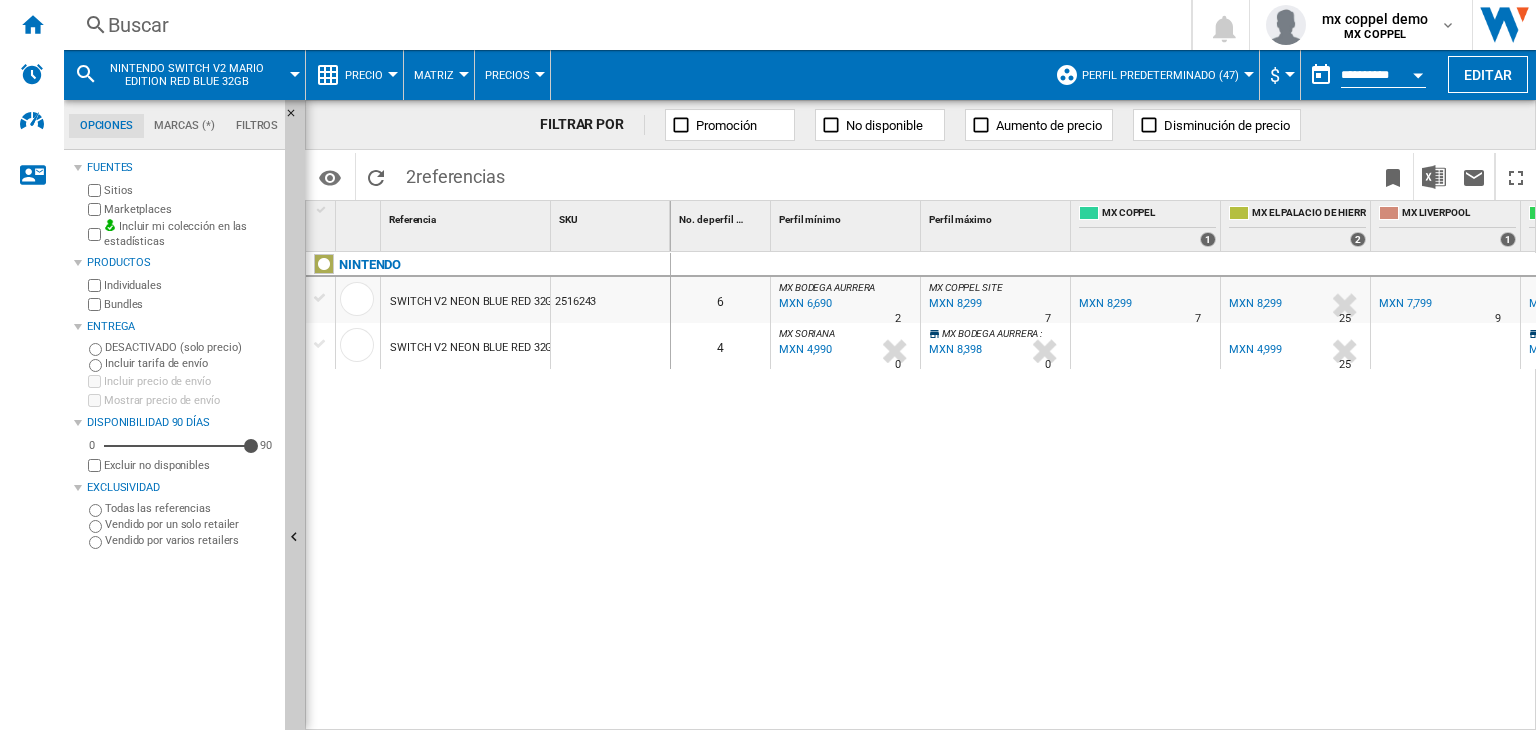 click on "Buscar" at bounding box center (623, 25) 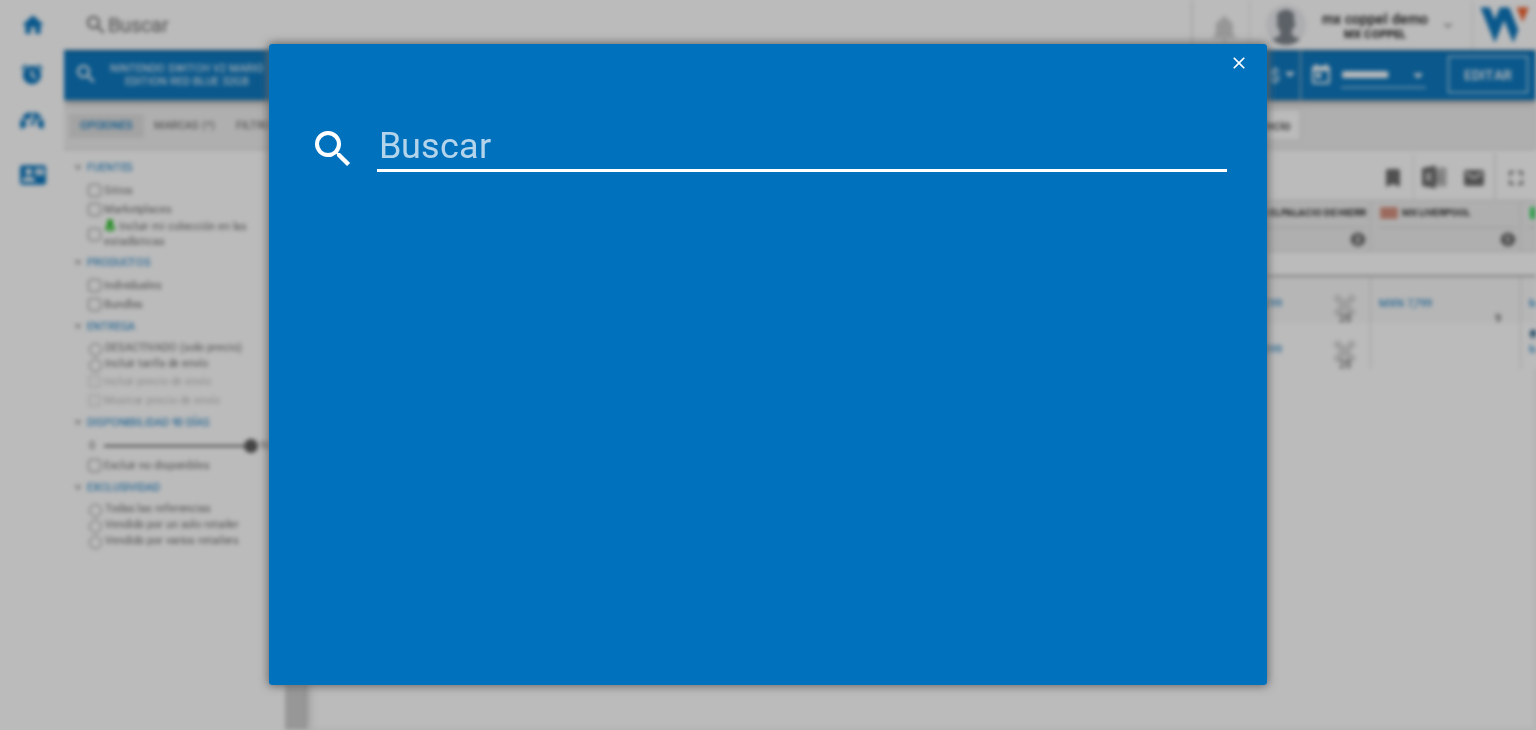 click at bounding box center (802, 148) 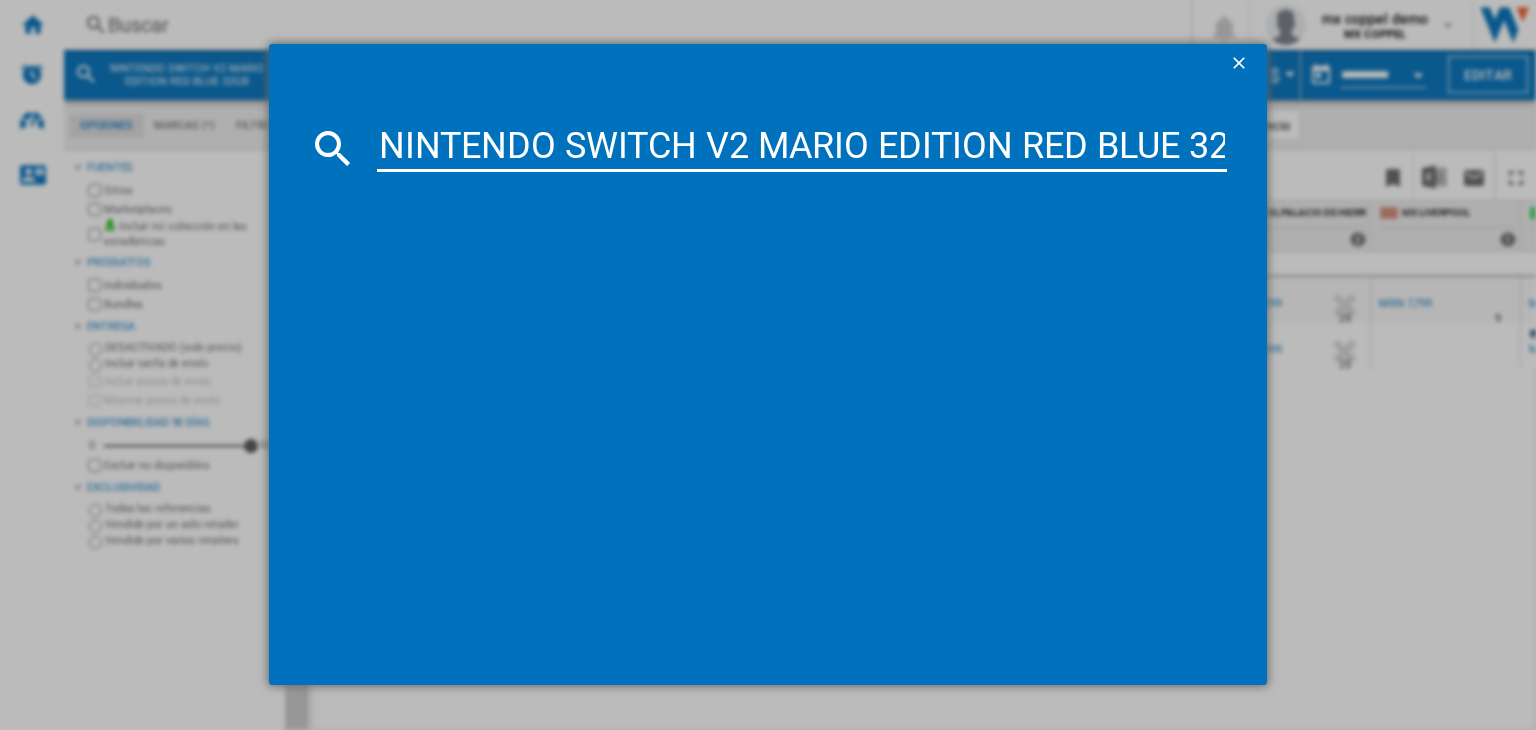 scroll, scrollTop: 0, scrollLeft: 54, axis: horizontal 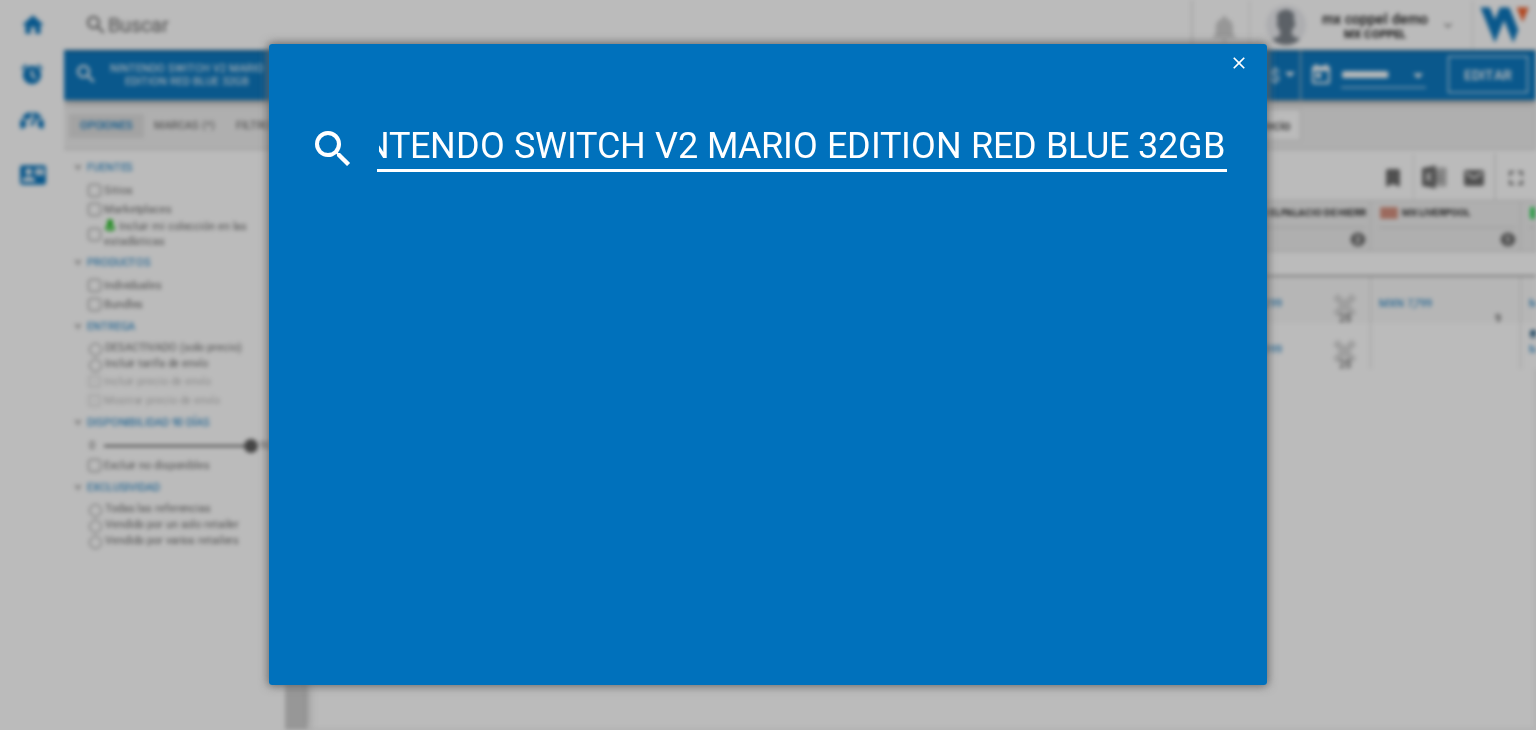 type on "NINTENDO SWITCH V2 MARIO EDITION RED BLUE 32GB" 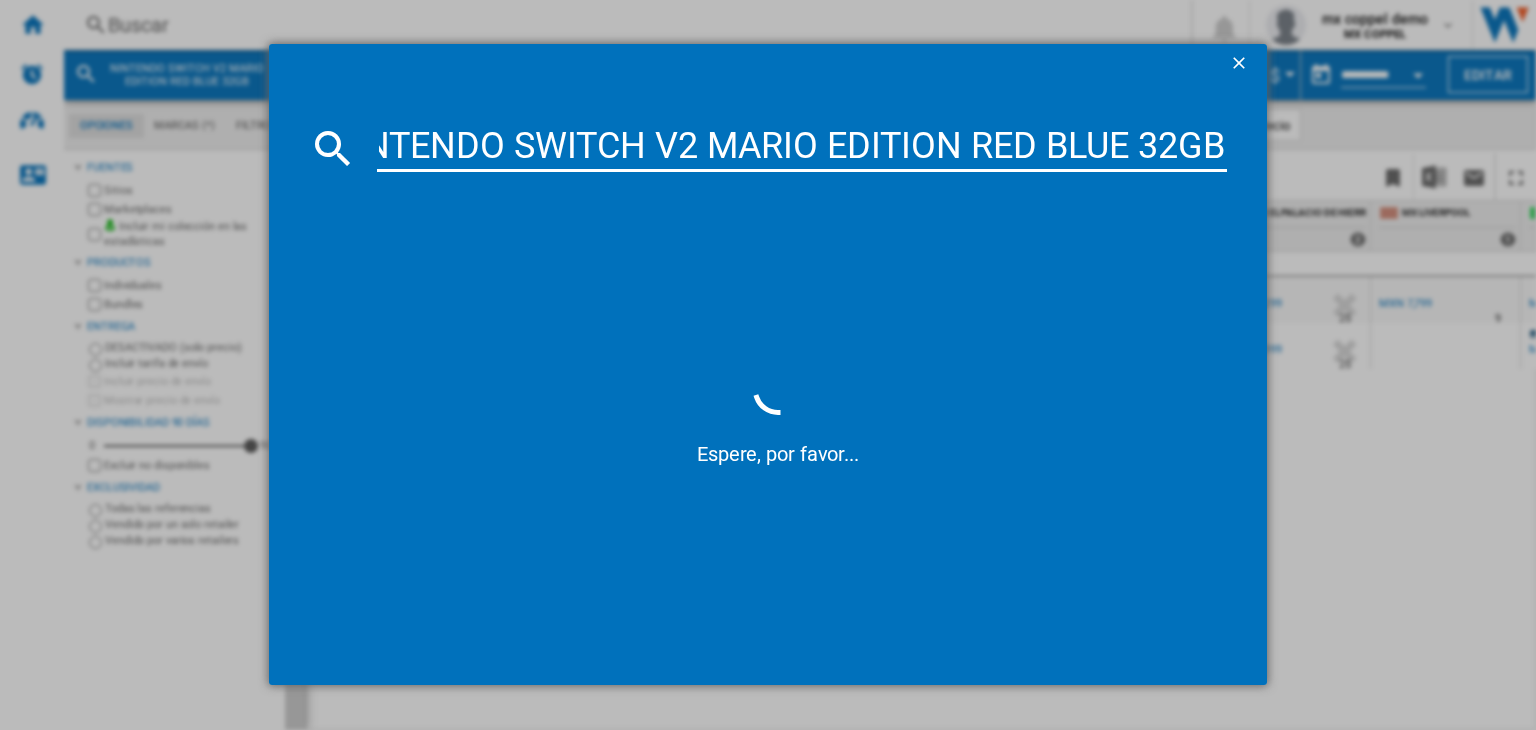 click on "NINTENDO SWITCH V2 MARIO EDITION RED BLUE 32GB" at bounding box center (802, 148) 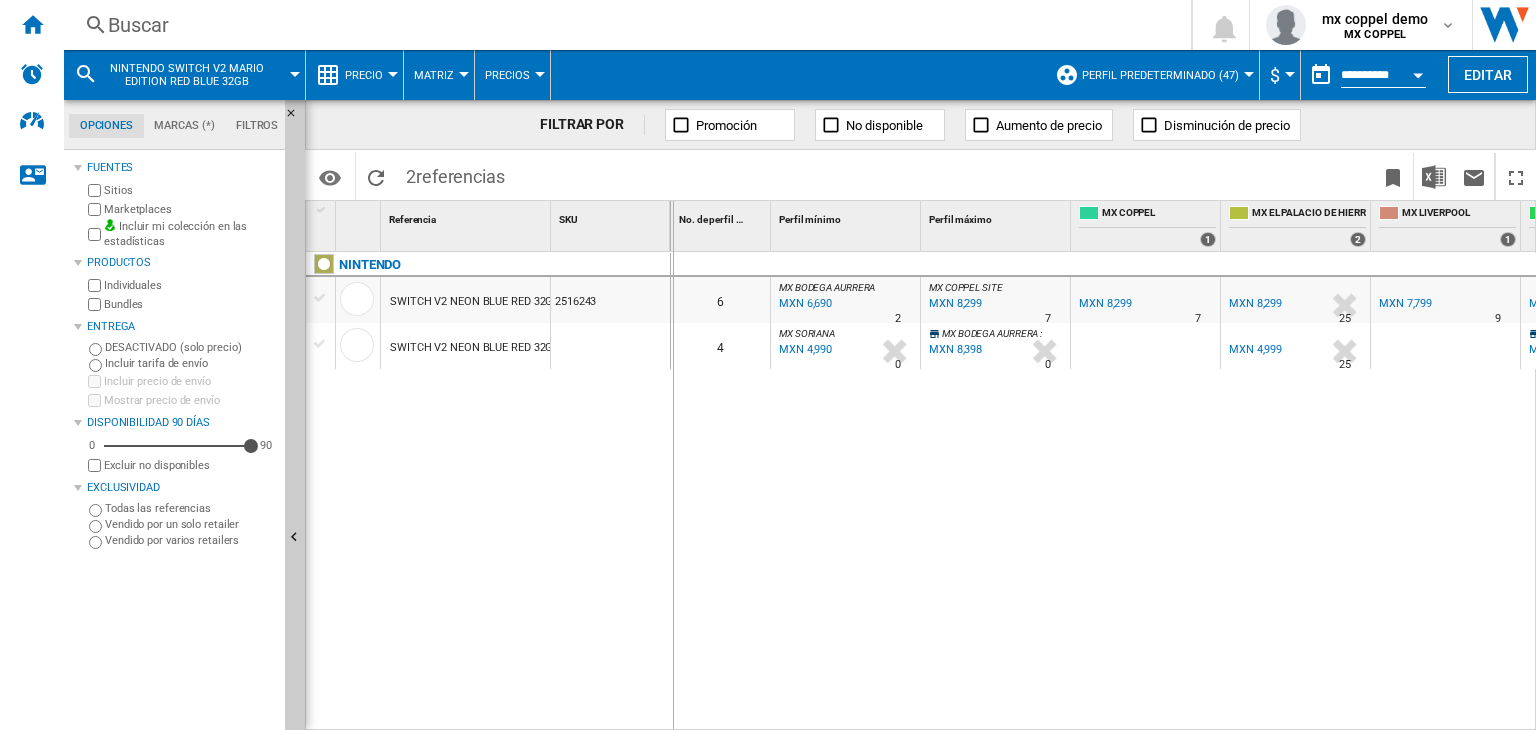 drag, startPoint x: 550, startPoint y: 211, endPoint x: 673, endPoint y: 208, distance: 123.03658 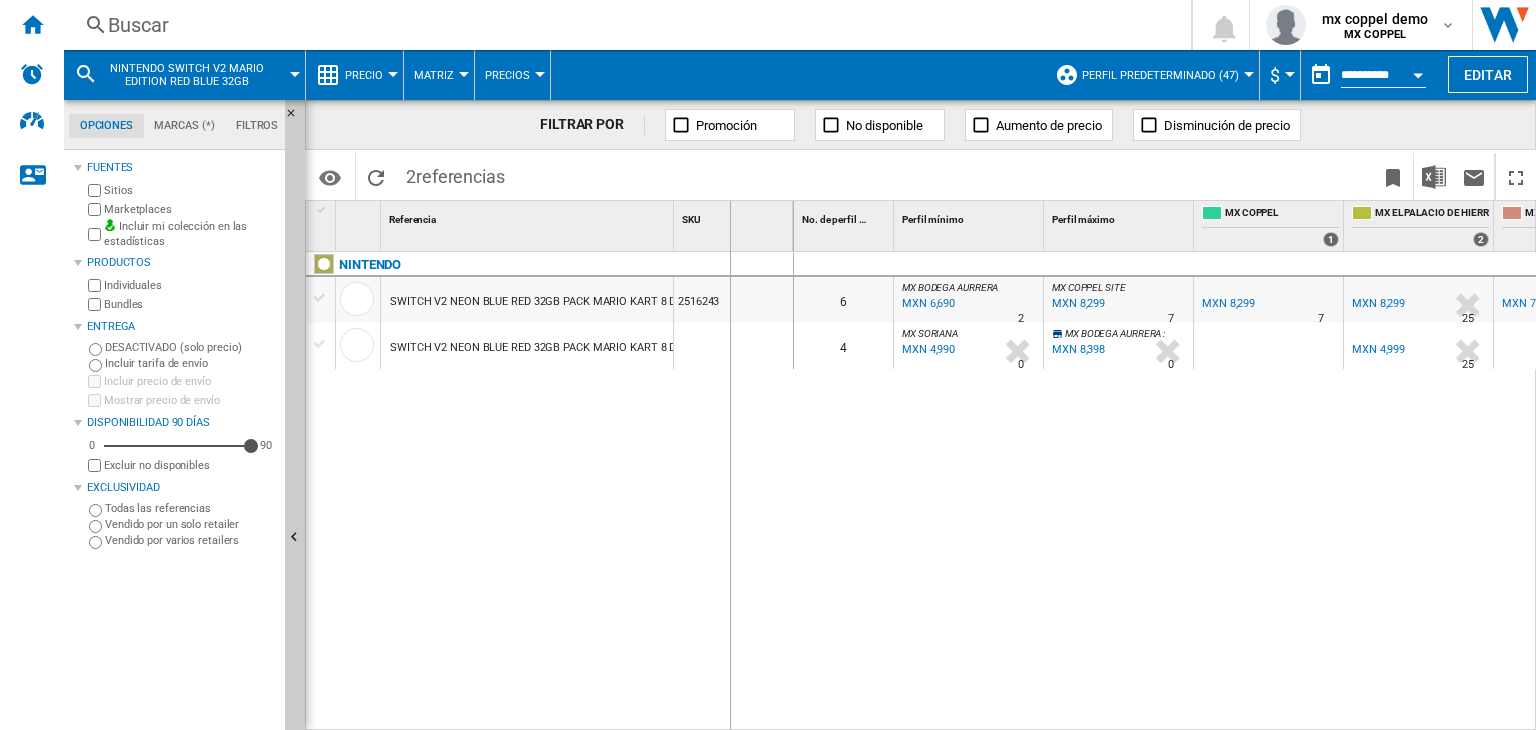 drag, startPoint x: 671, startPoint y: 218, endPoint x: 759, endPoint y: 213, distance: 88.14193 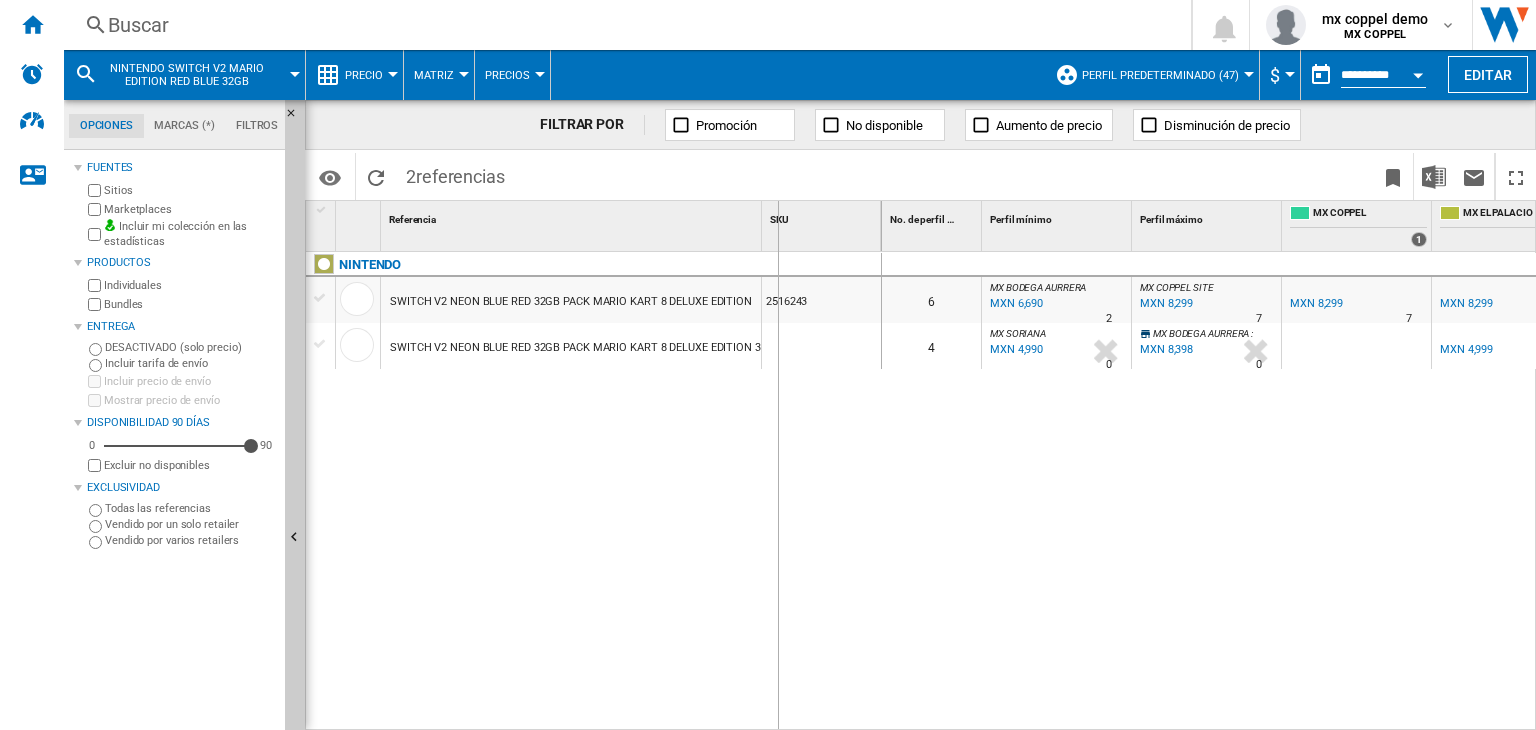 drag, startPoint x: 759, startPoint y: 213, endPoint x: 793, endPoint y: 212, distance: 34.0147 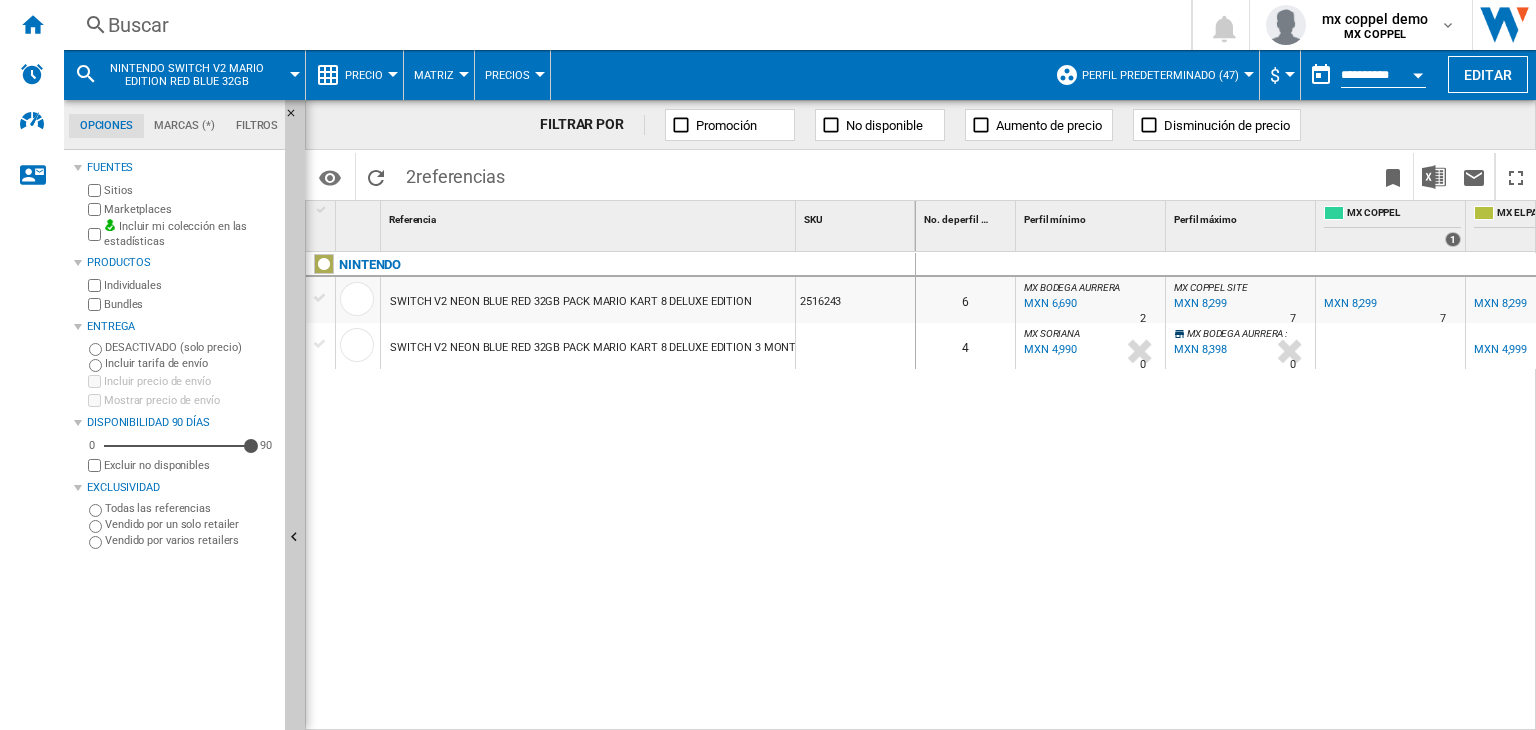 click on "Buscar" at bounding box center [623, 25] 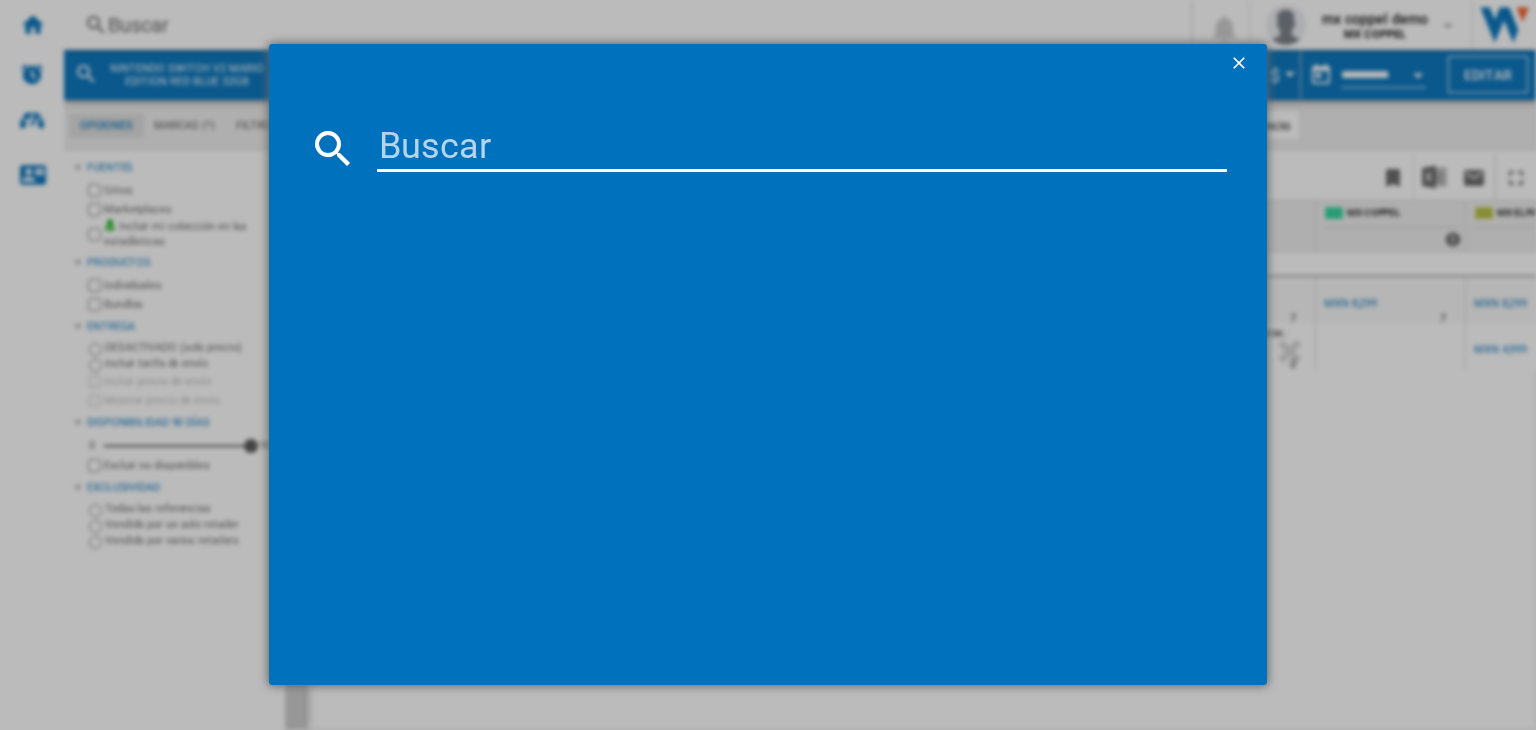 click at bounding box center (802, 148) 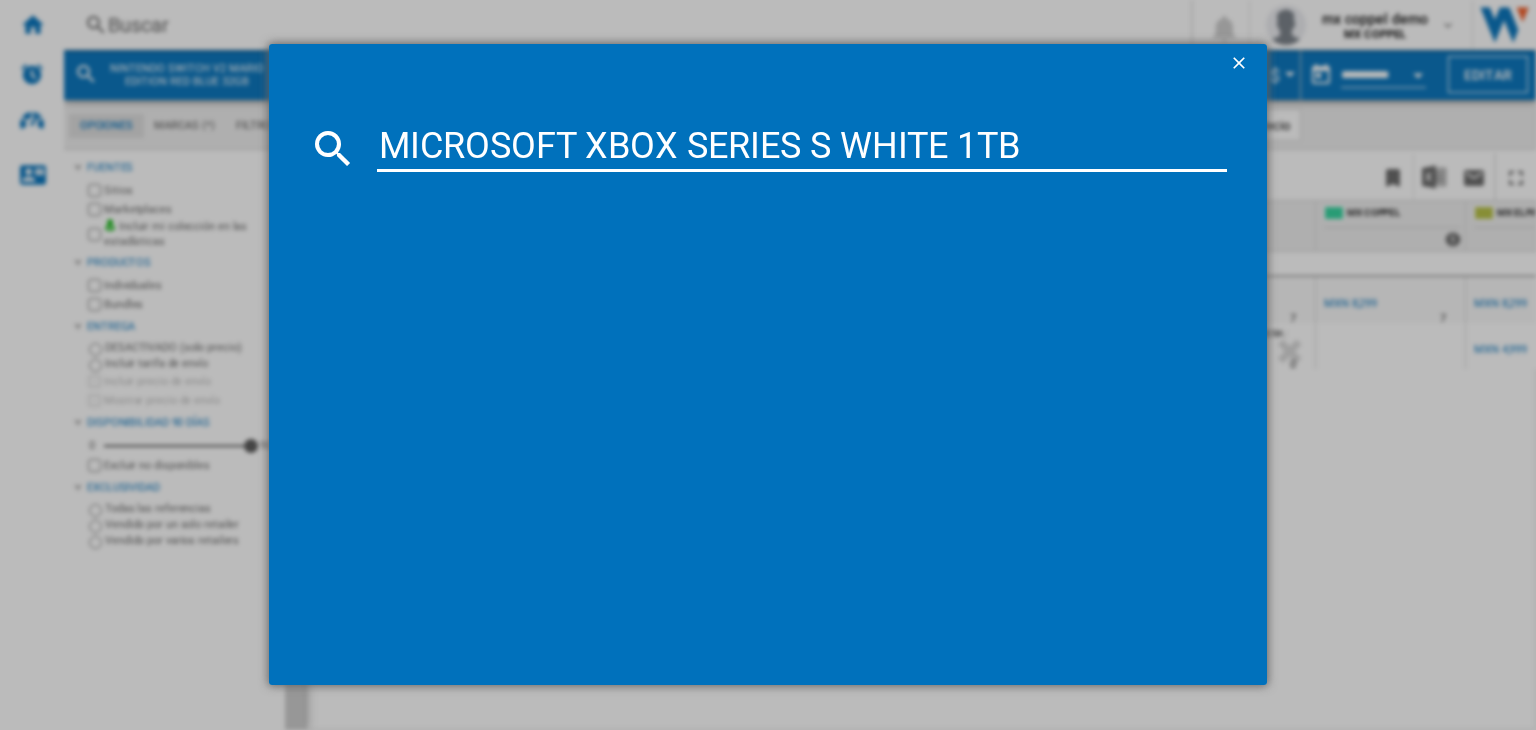type on "MICROSOFT XBOX SERIES S WHITE 1TB" 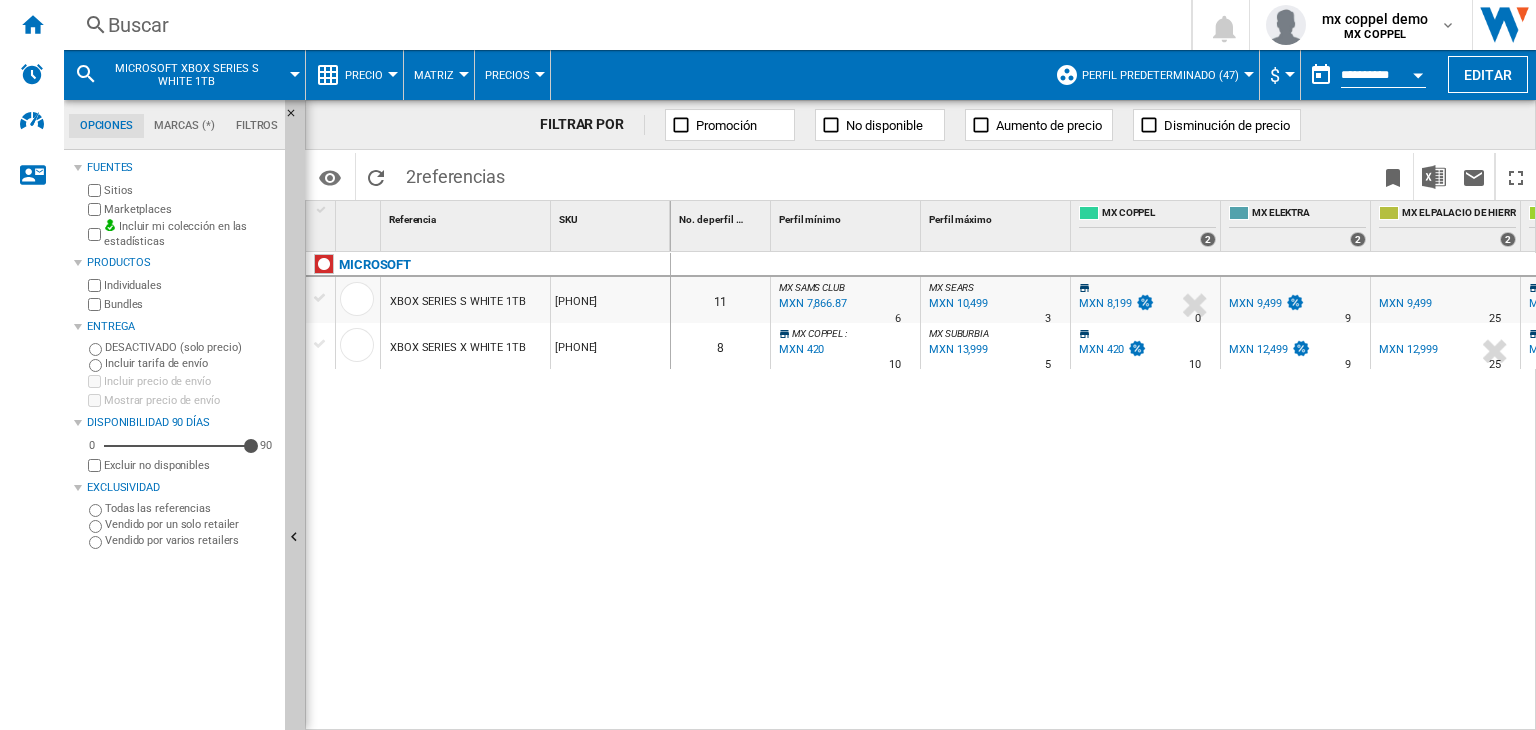 click on "XBOX SERIES S WHITE 1TB" at bounding box center (458, 302) 